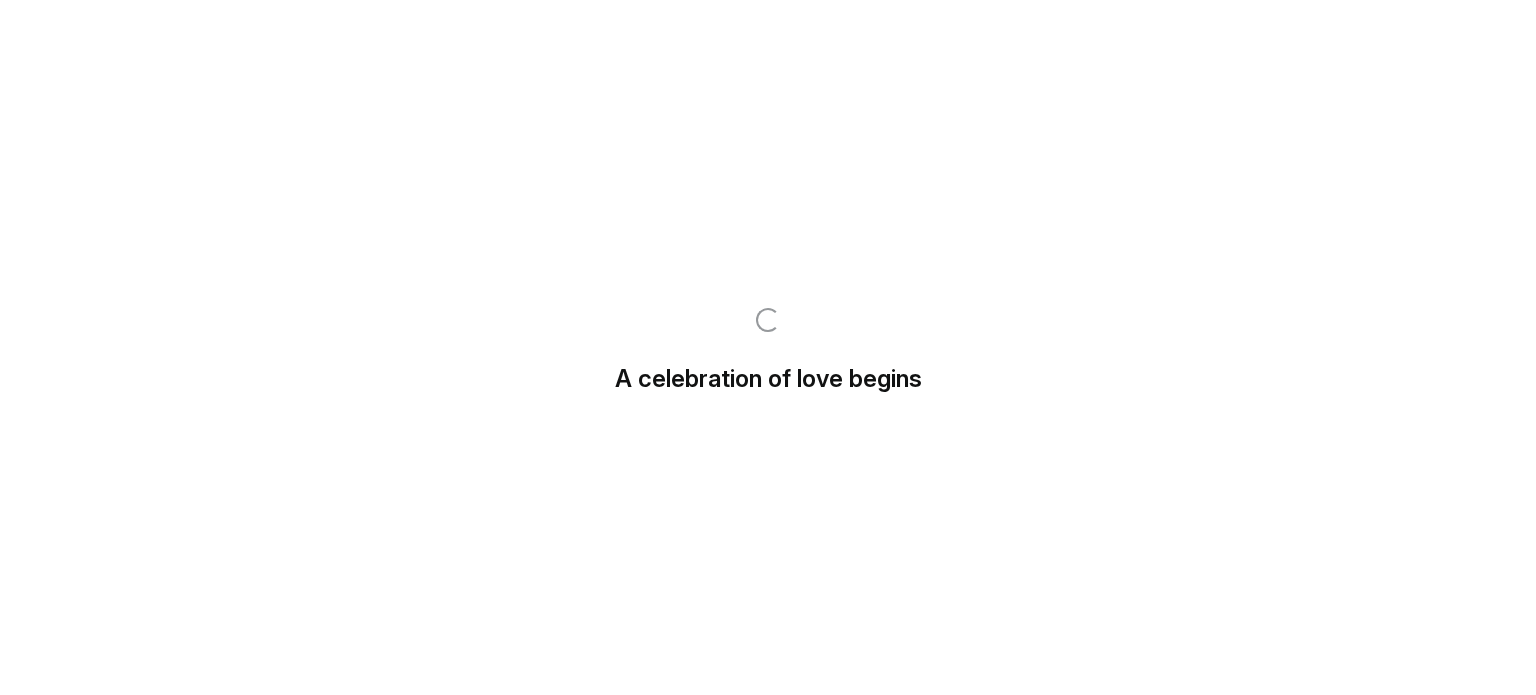 scroll, scrollTop: 0, scrollLeft: 0, axis: both 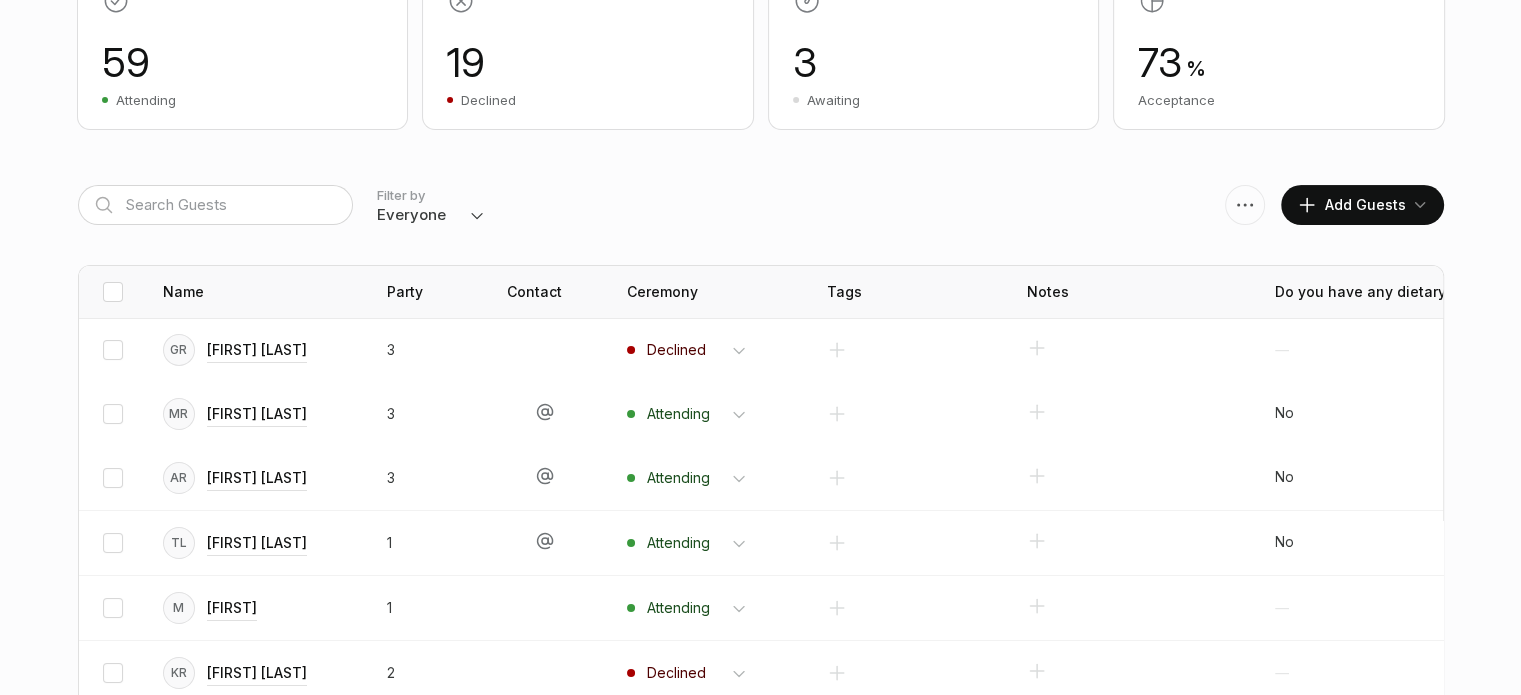 click on "Everyone
Attending
Declined
Awaiting
Not Invited" at bounding box center [431, 215] 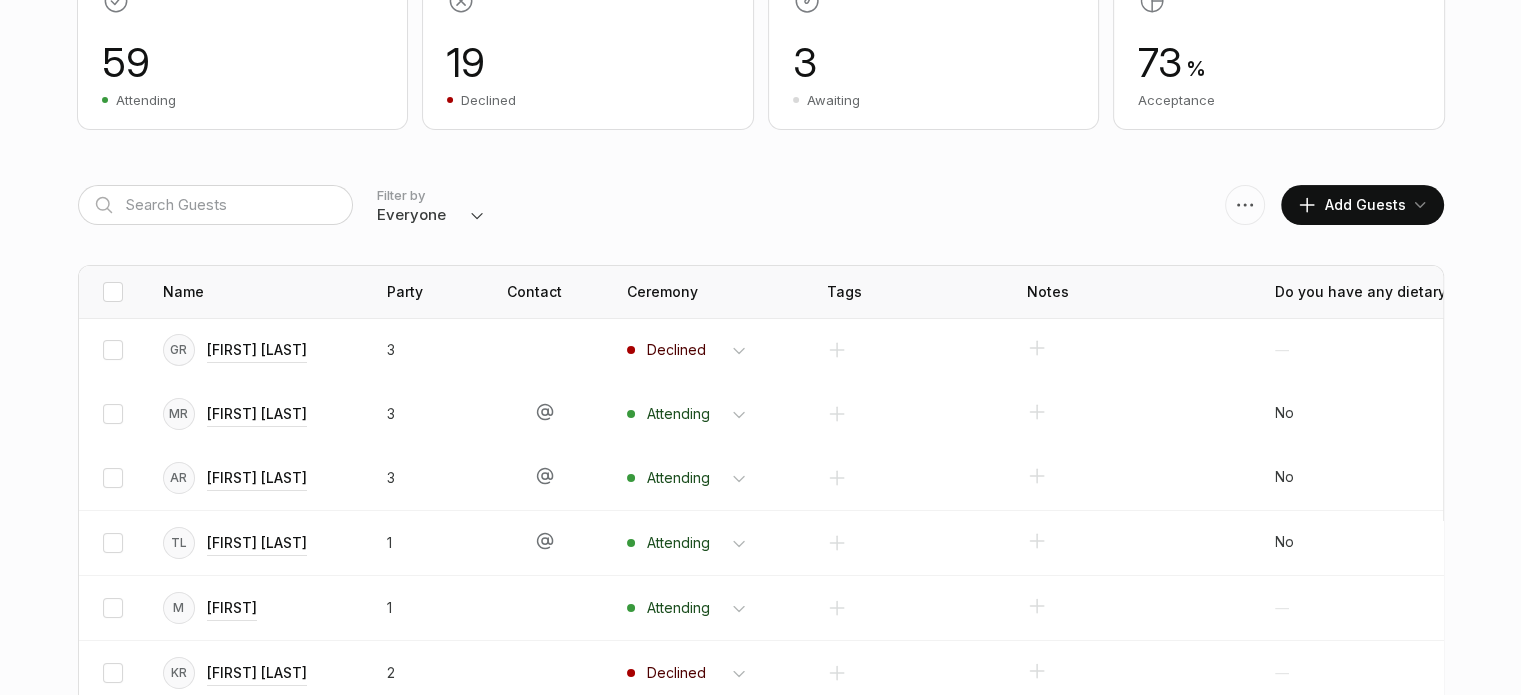select on "invited" 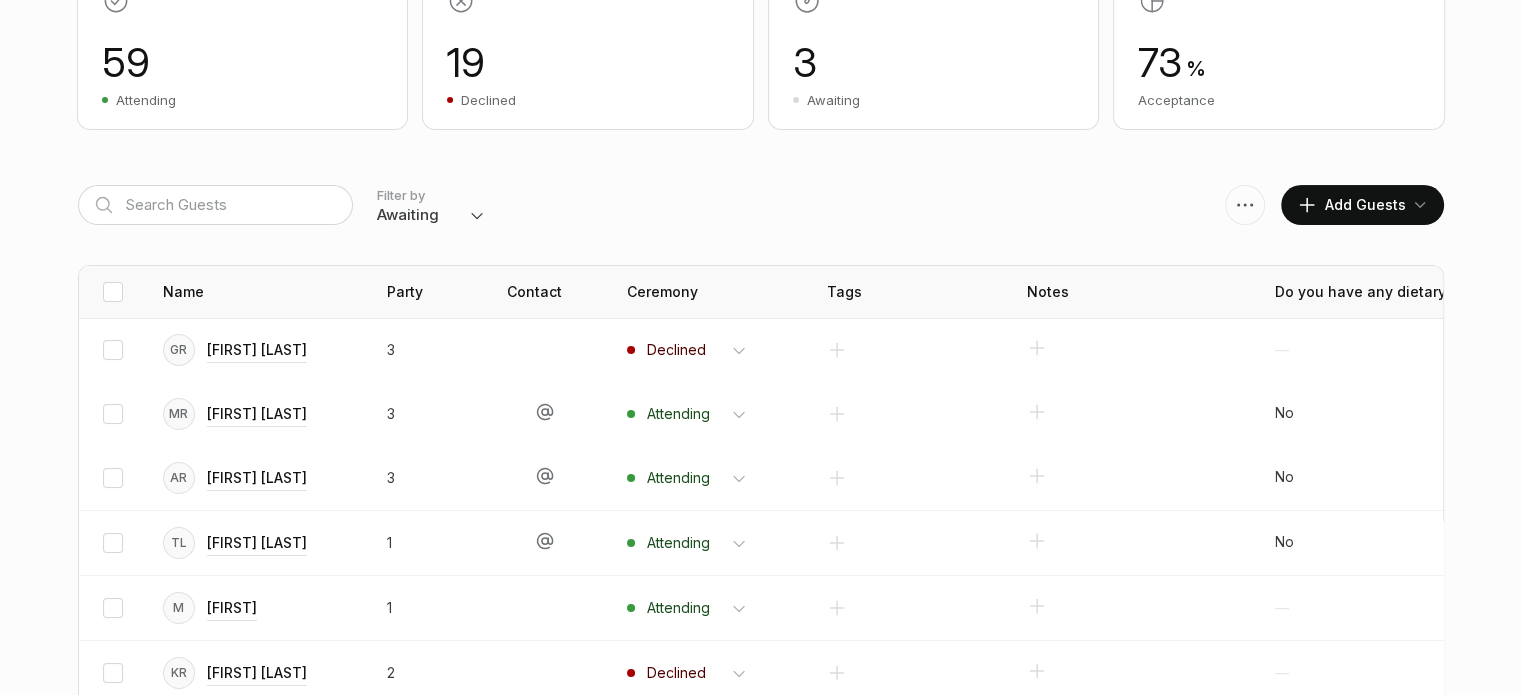 click on "Everyone
Attending
Declined
Awaiting
Not Invited" at bounding box center [431, 215] 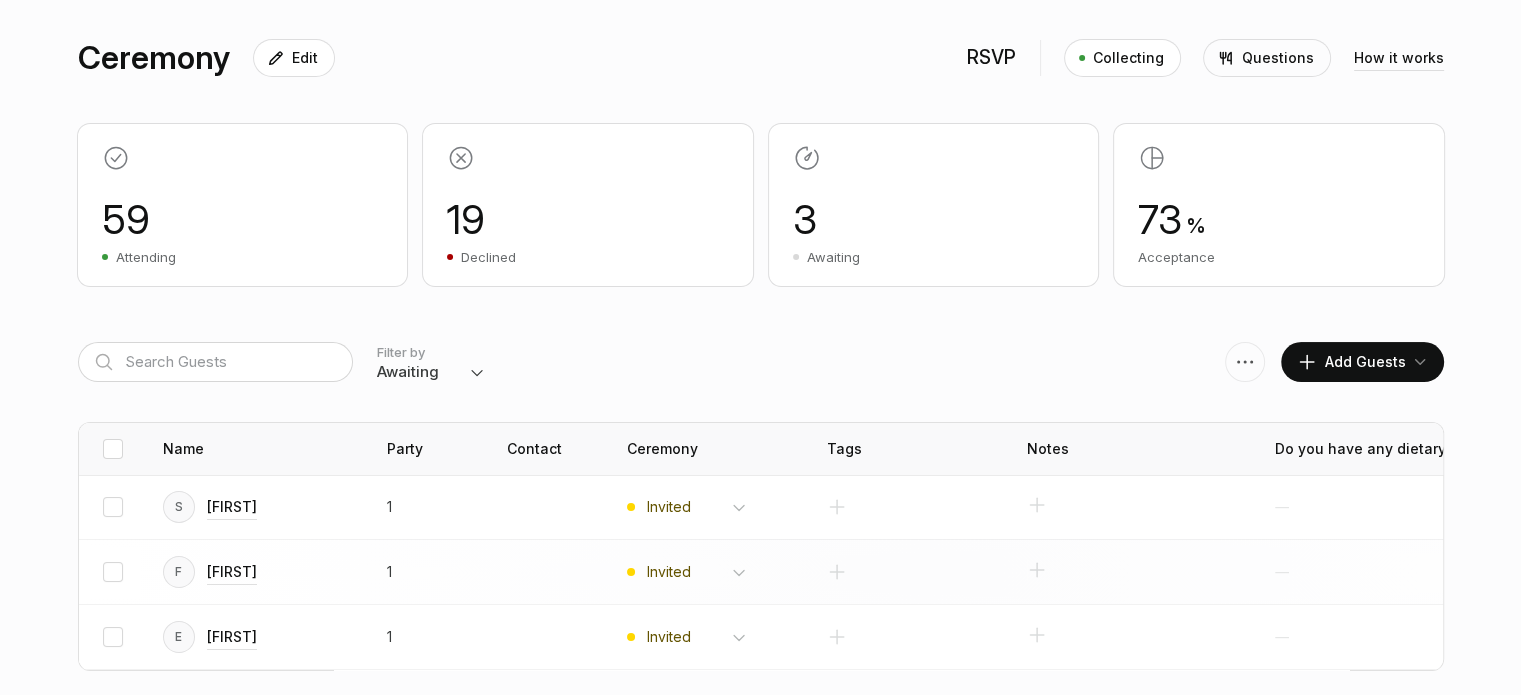 click on "Invited
Attending
Declined" at bounding box center (709, 507) 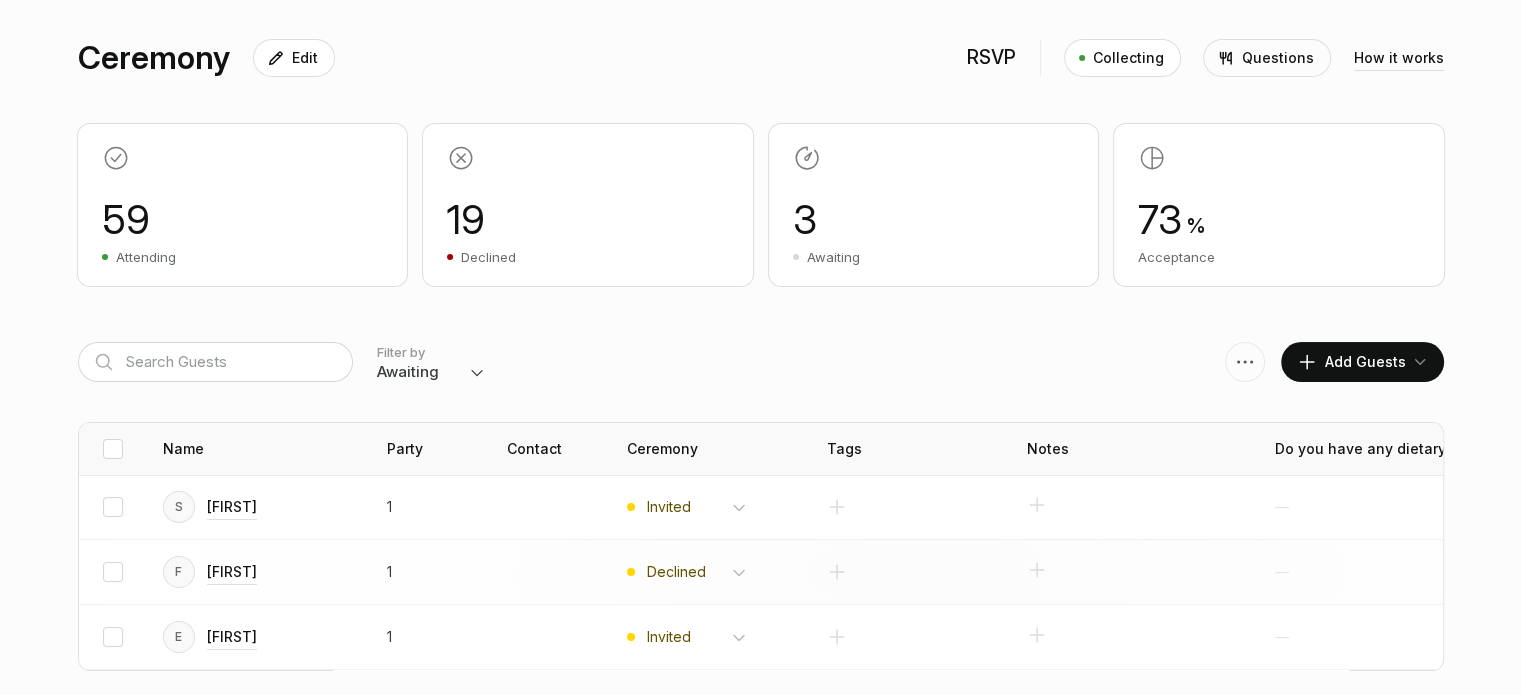 click on "Invited
Attending
Declined" at bounding box center (697, 507) 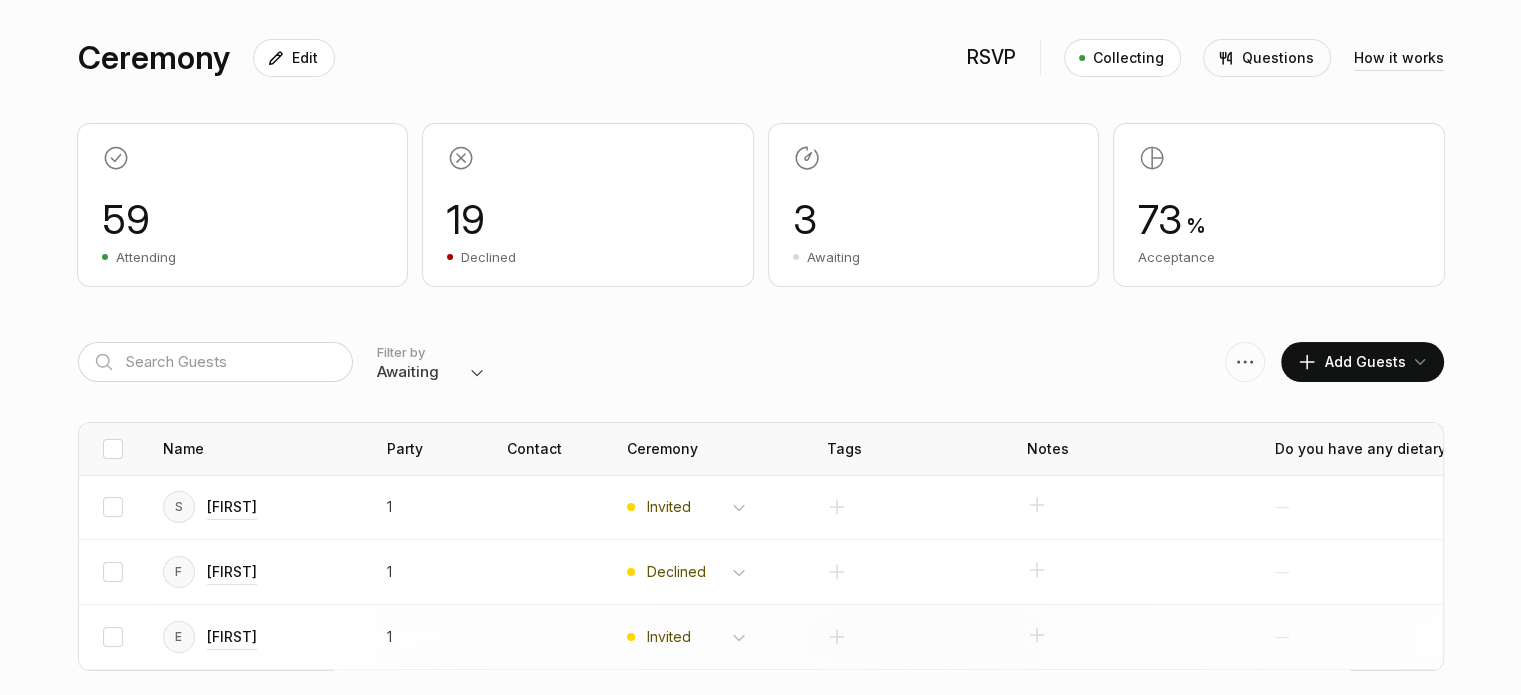 scroll, scrollTop: 138, scrollLeft: 0, axis: vertical 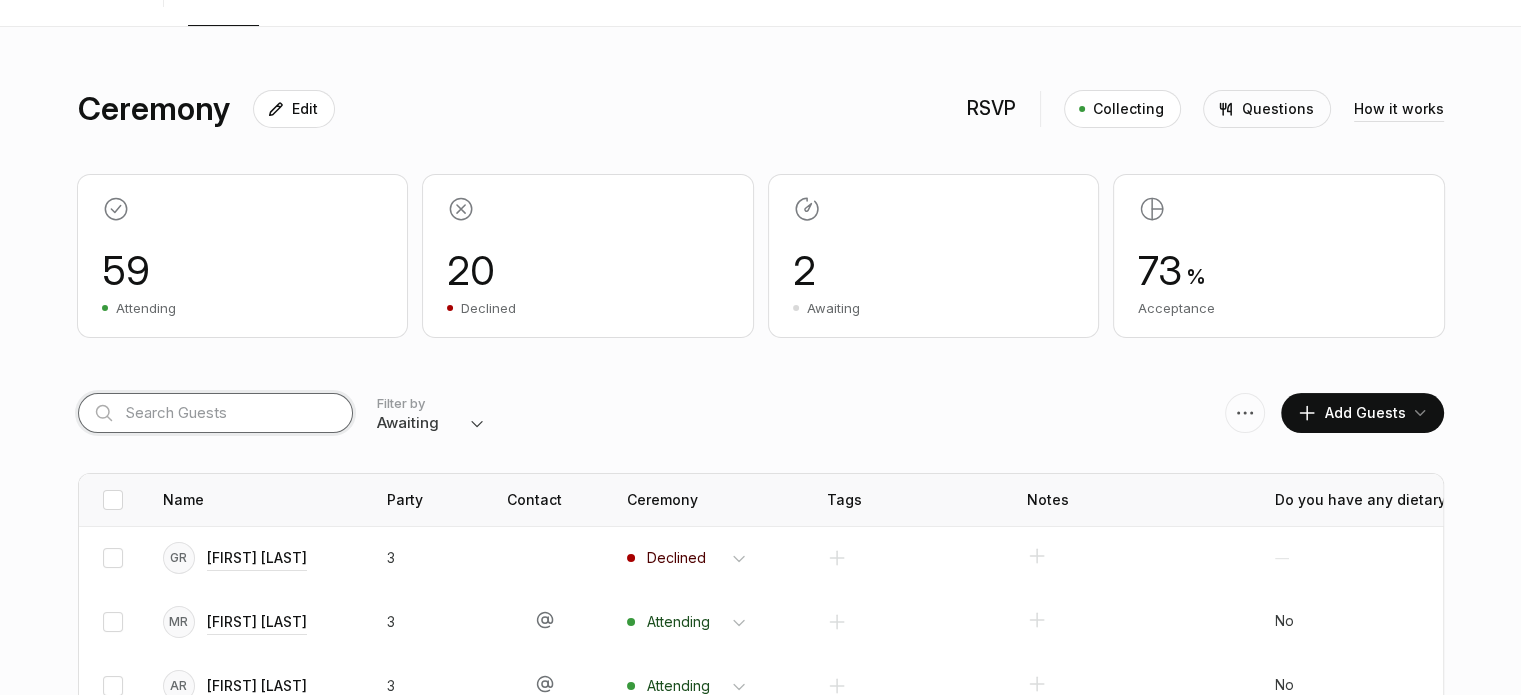 click at bounding box center [215, 413] 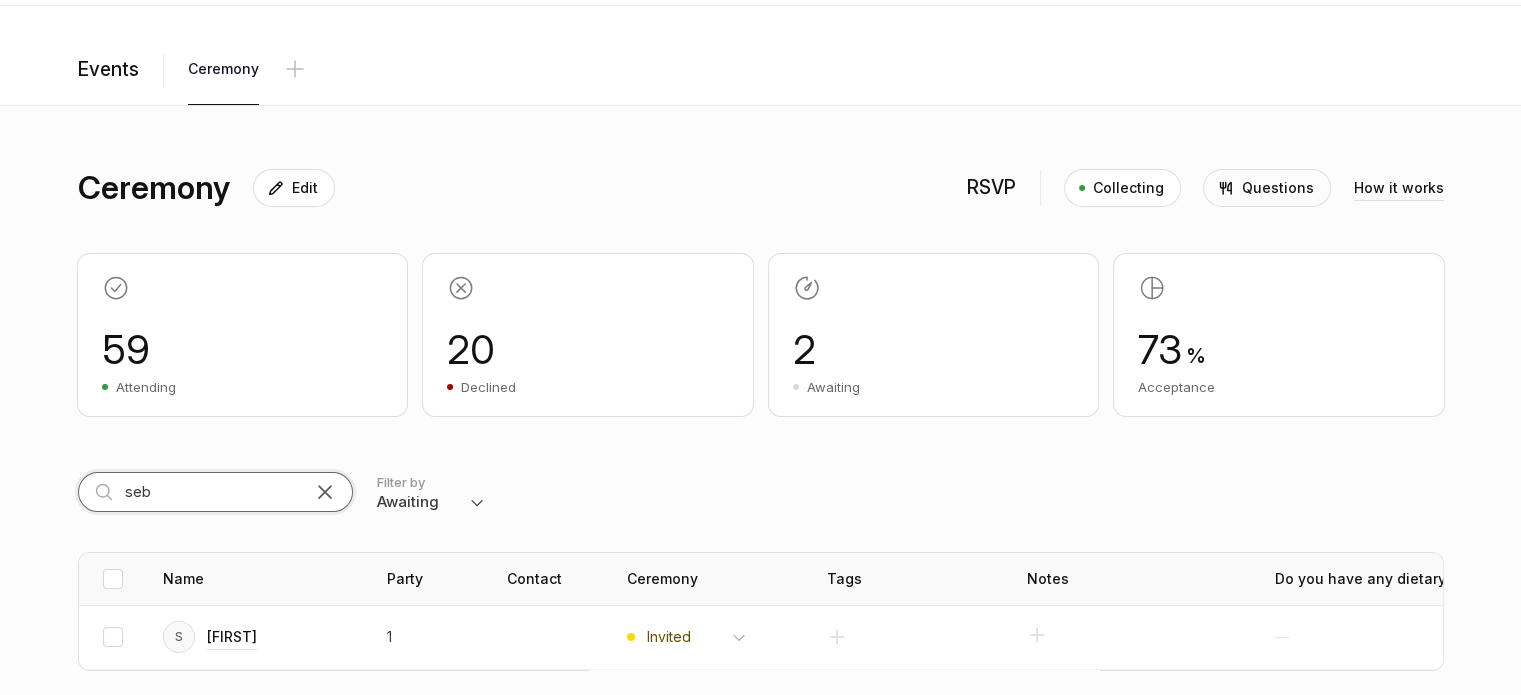 scroll, scrollTop: 73, scrollLeft: 0, axis: vertical 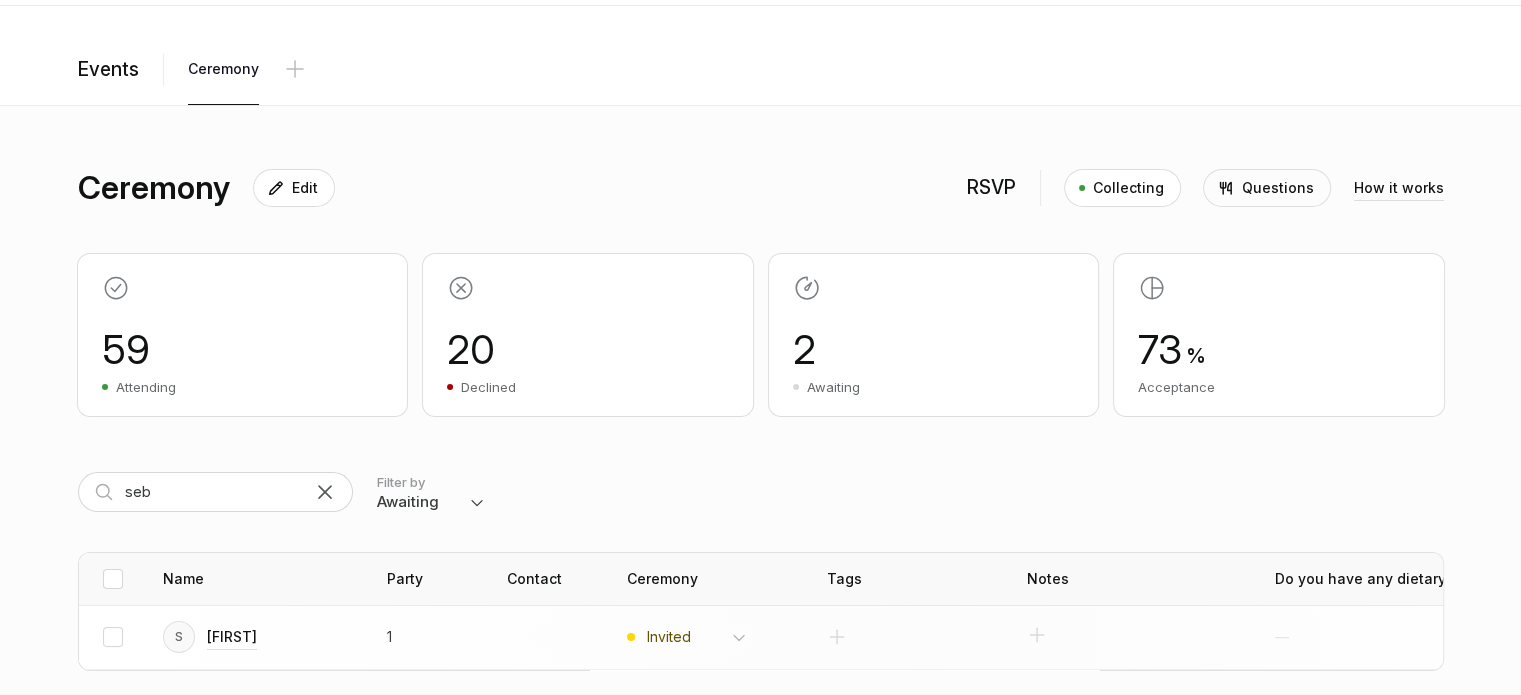 click on "Invited
Attending
Declined" at bounding box center (697, 637) 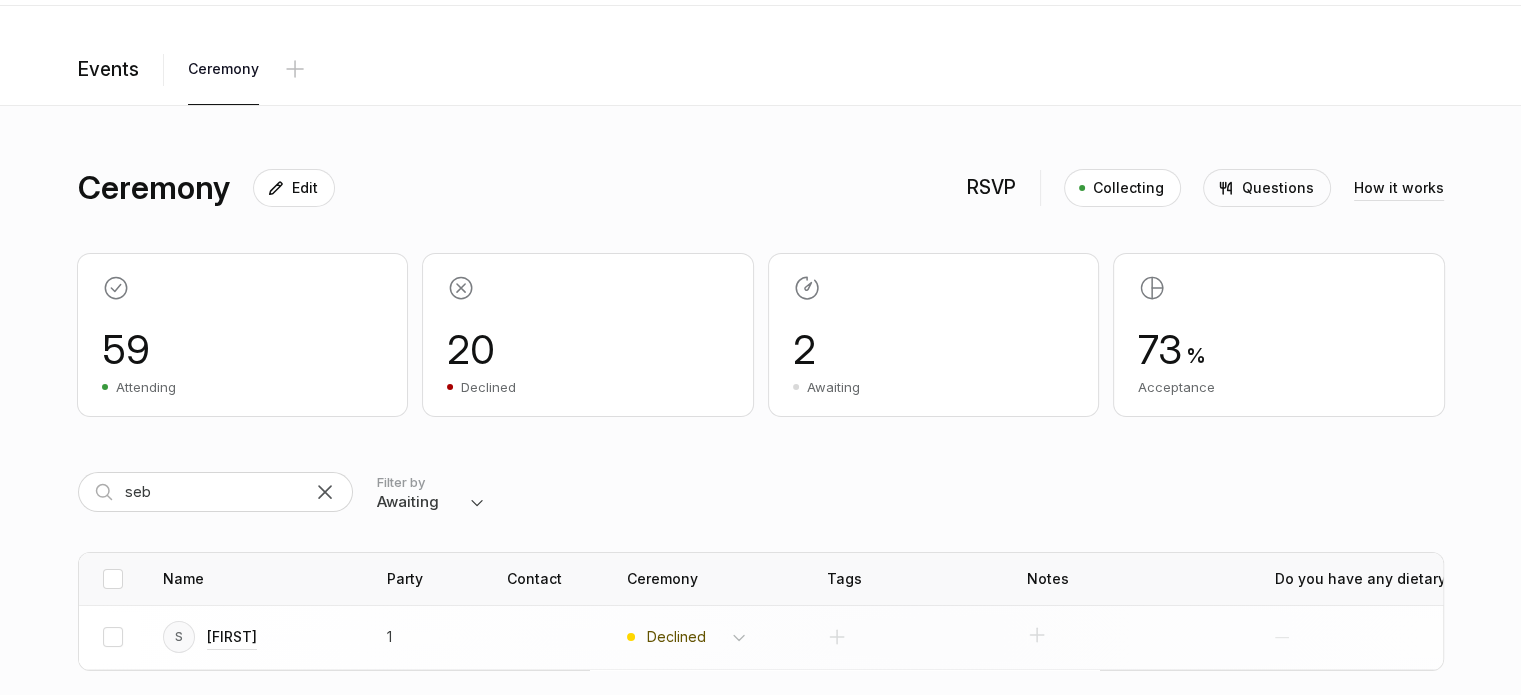 click on "Invited
Attending
Declined" at bounding box center (697, 637) 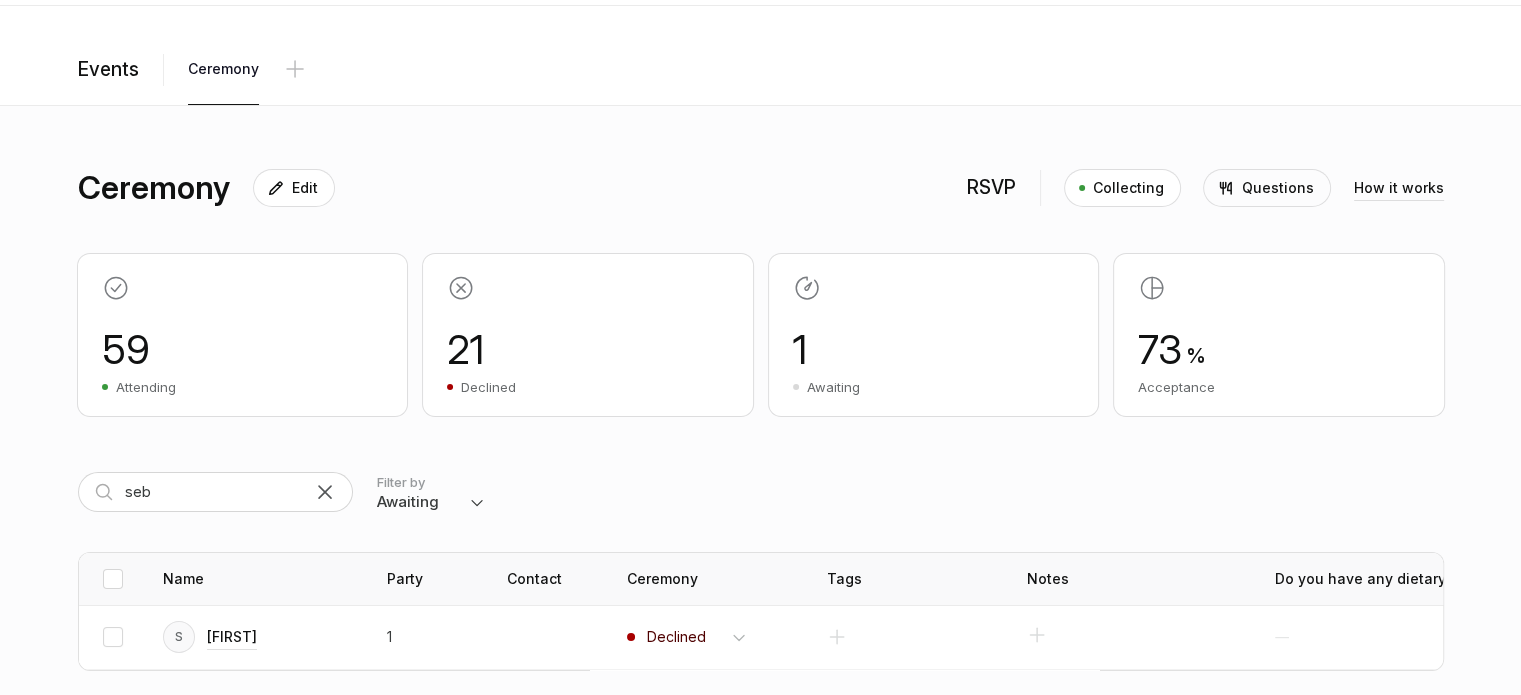 click at bounding box center [325, 492] 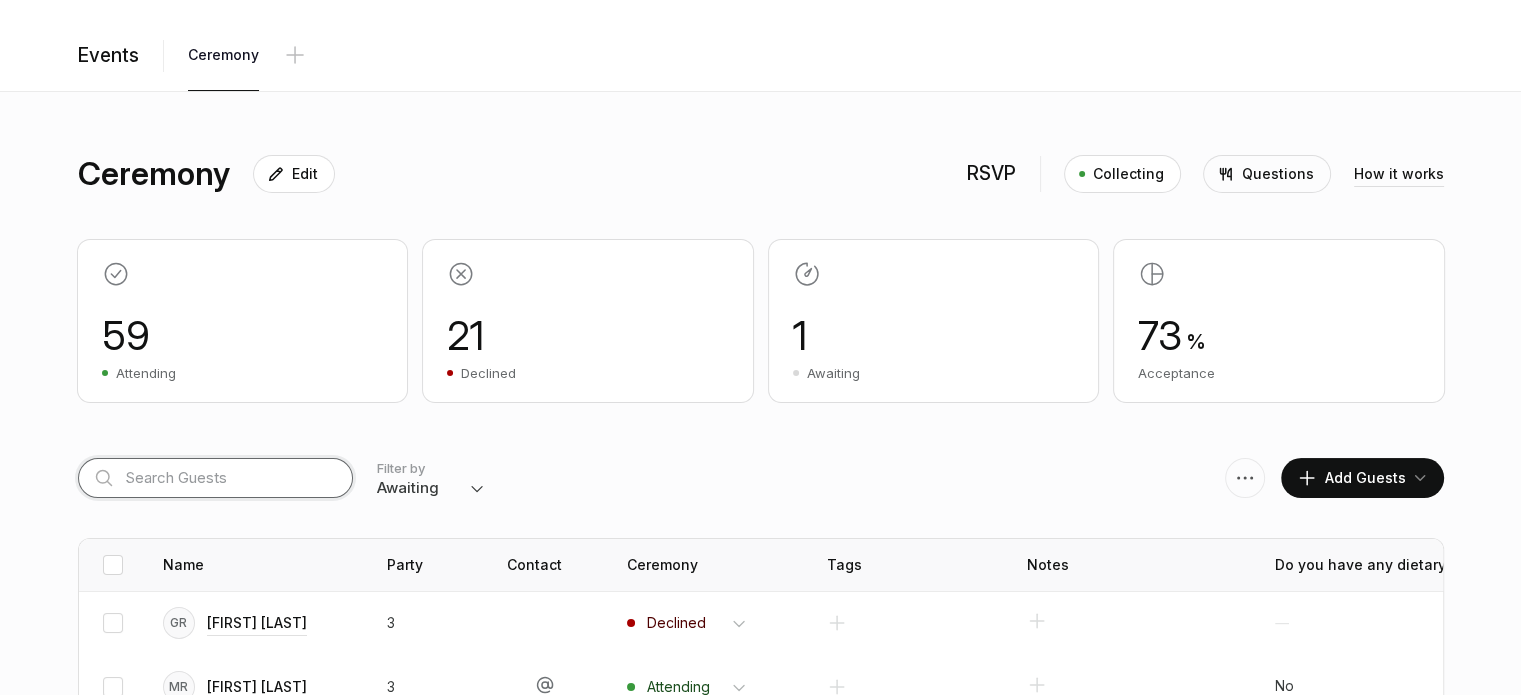 click at bounding box center (215, 478) 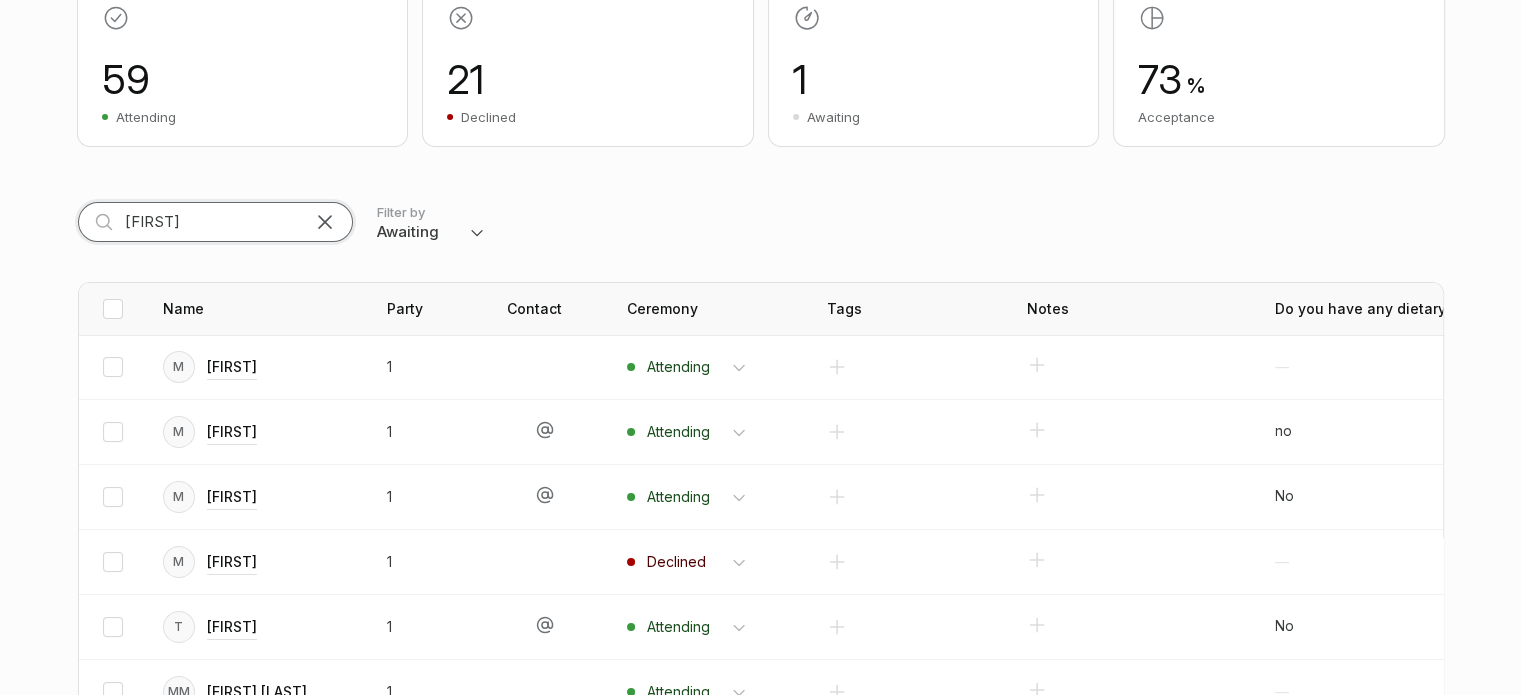 scroll, scrollTop: 356, scrollLeft: 0, axis: vertical 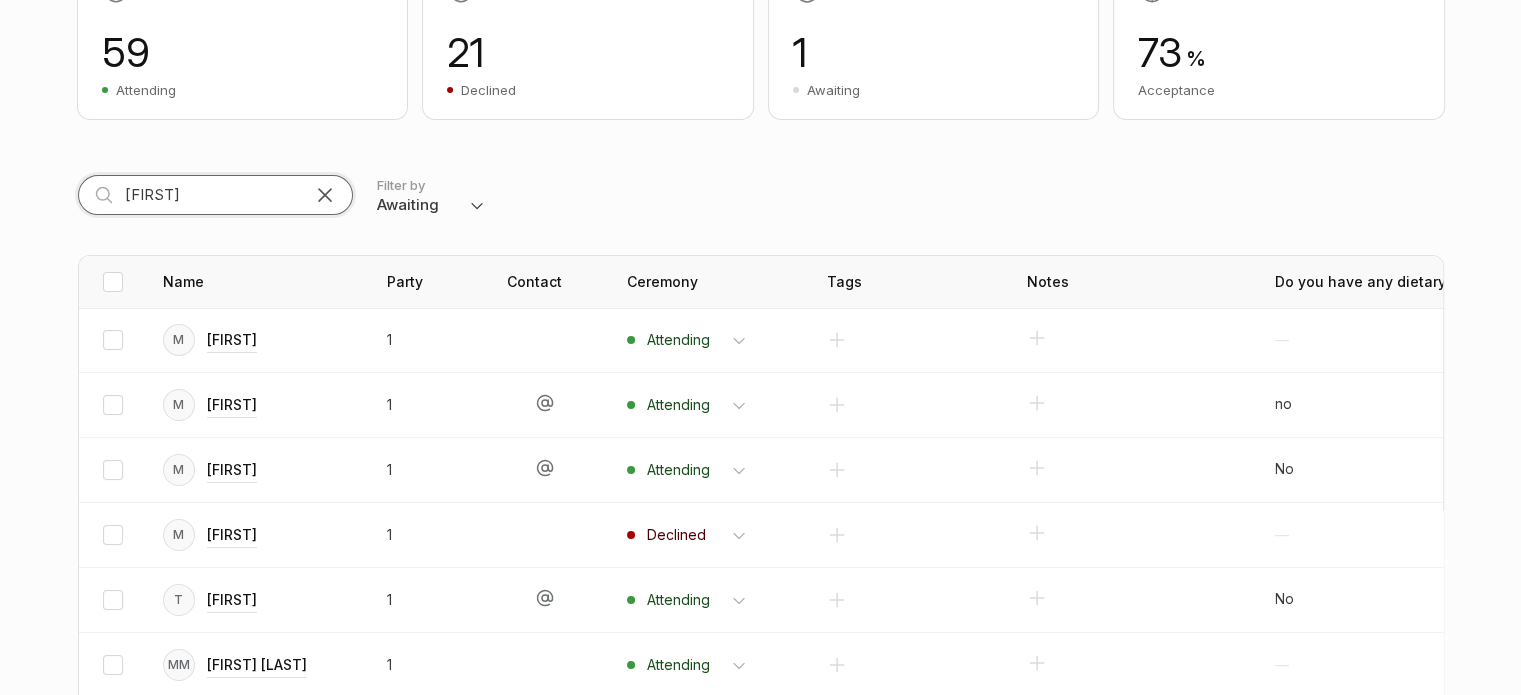 type on "[FIRST]" 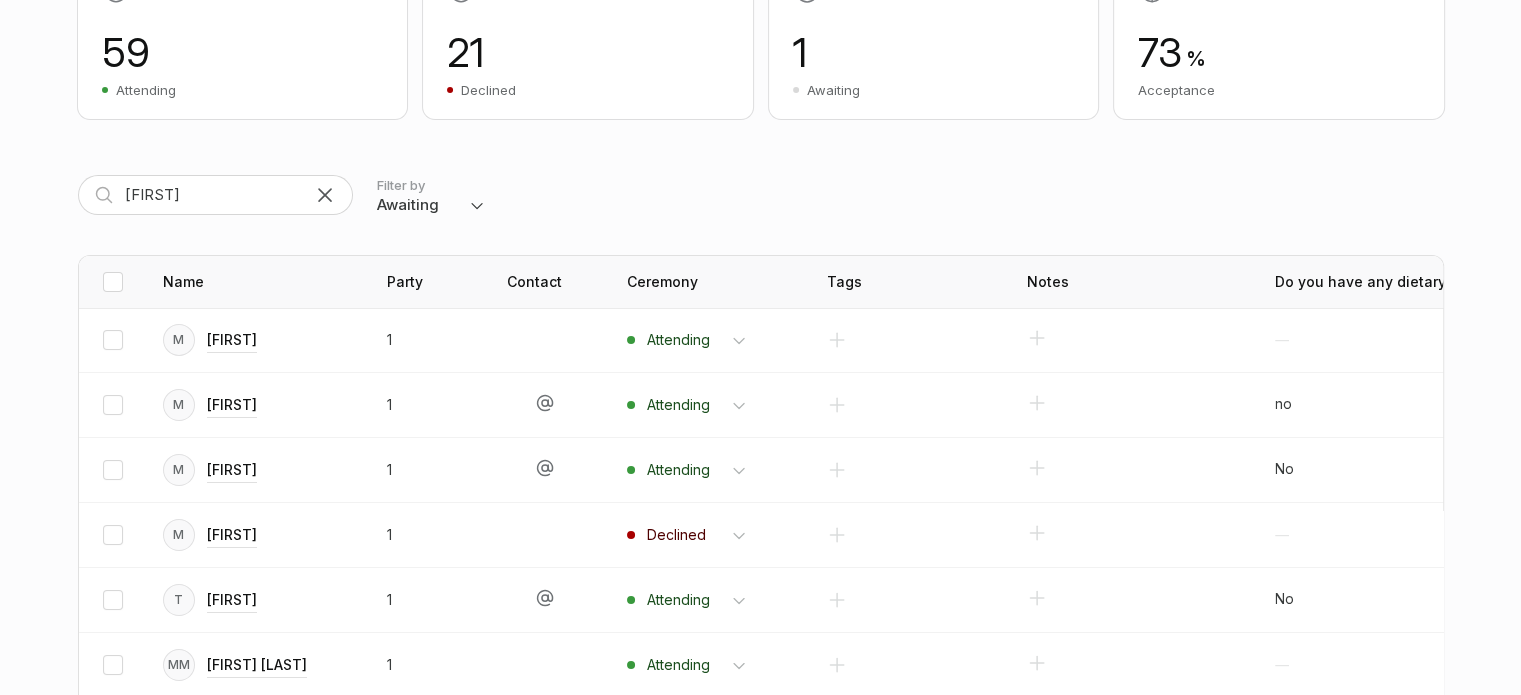 click at bounding box center [325, 195] 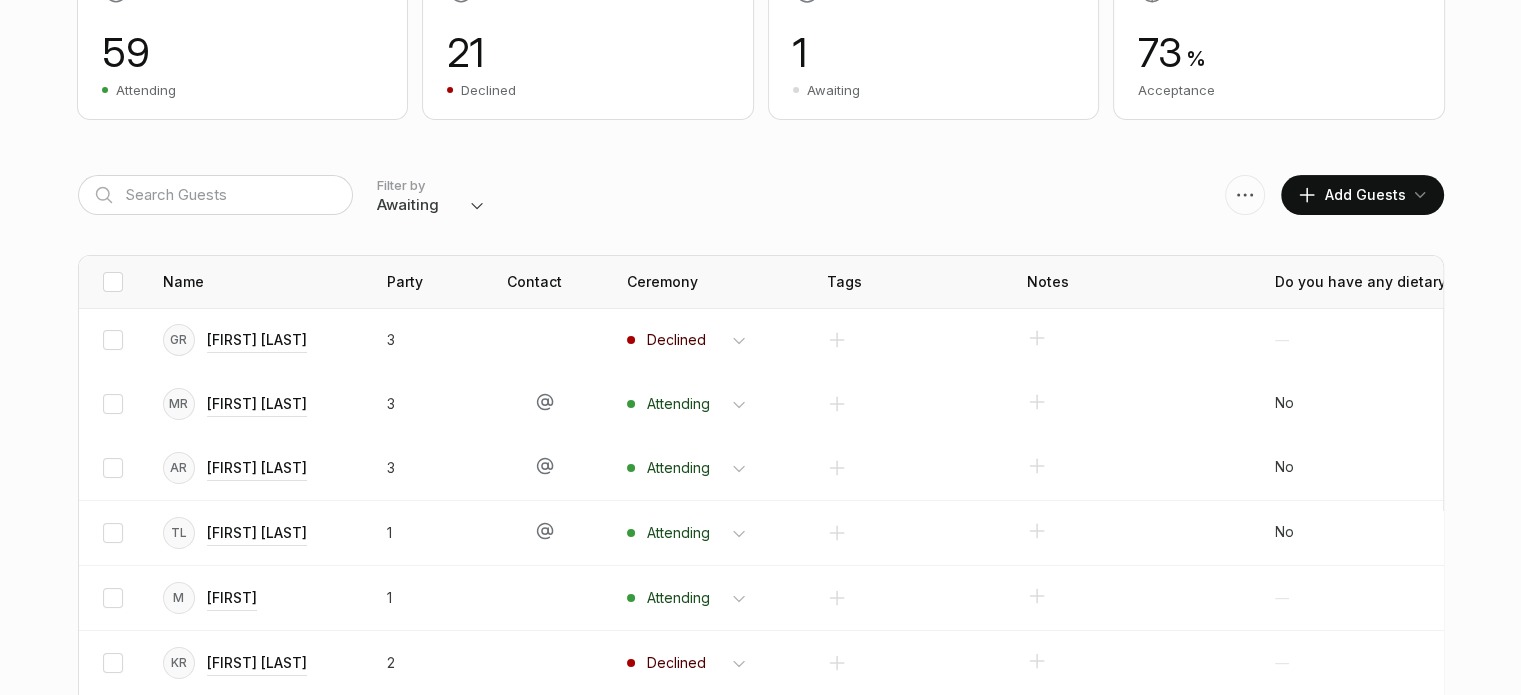 click on "Everyone
Attending
Declined
Awaiting
Not Invited" at bounding box center (431, 205) 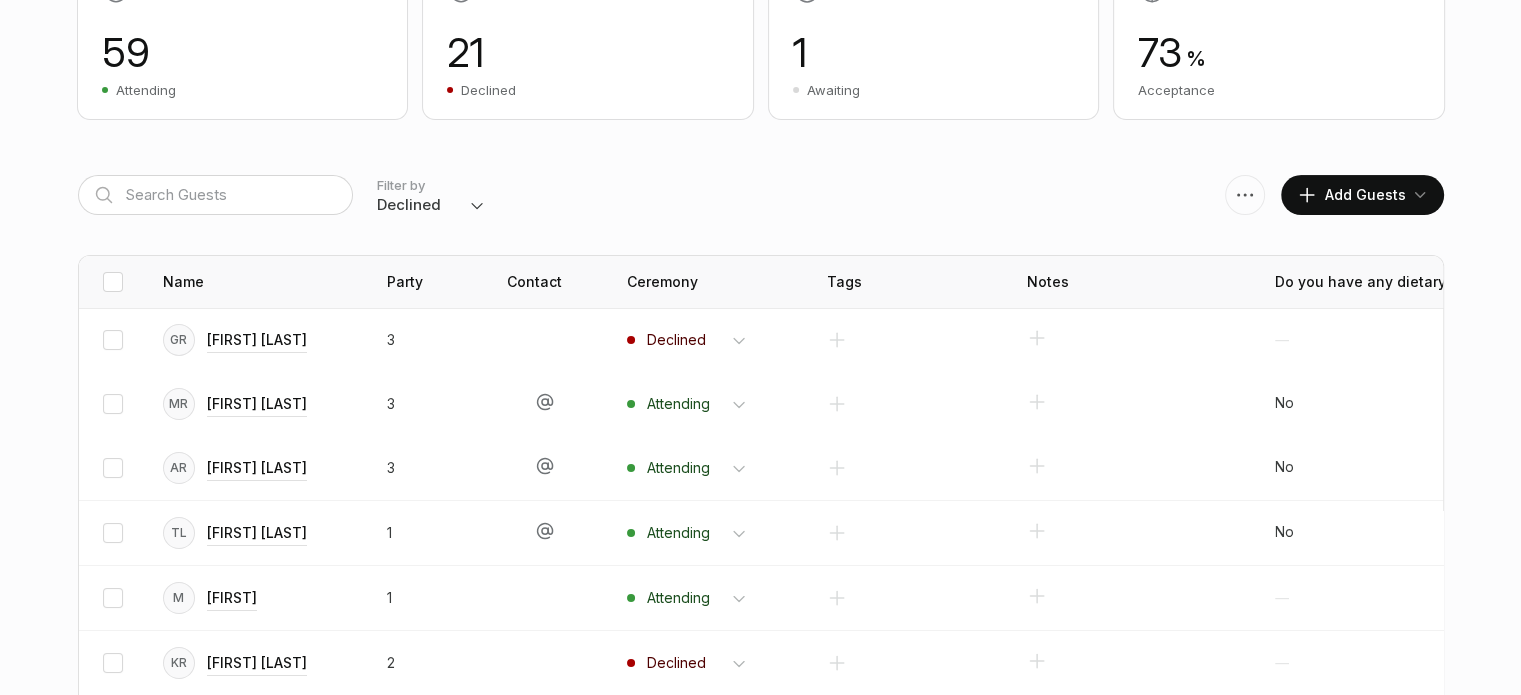 click on "Everyone
Attending
Declined
Awaiting
Not Invited" at bounding box center (431, 205) 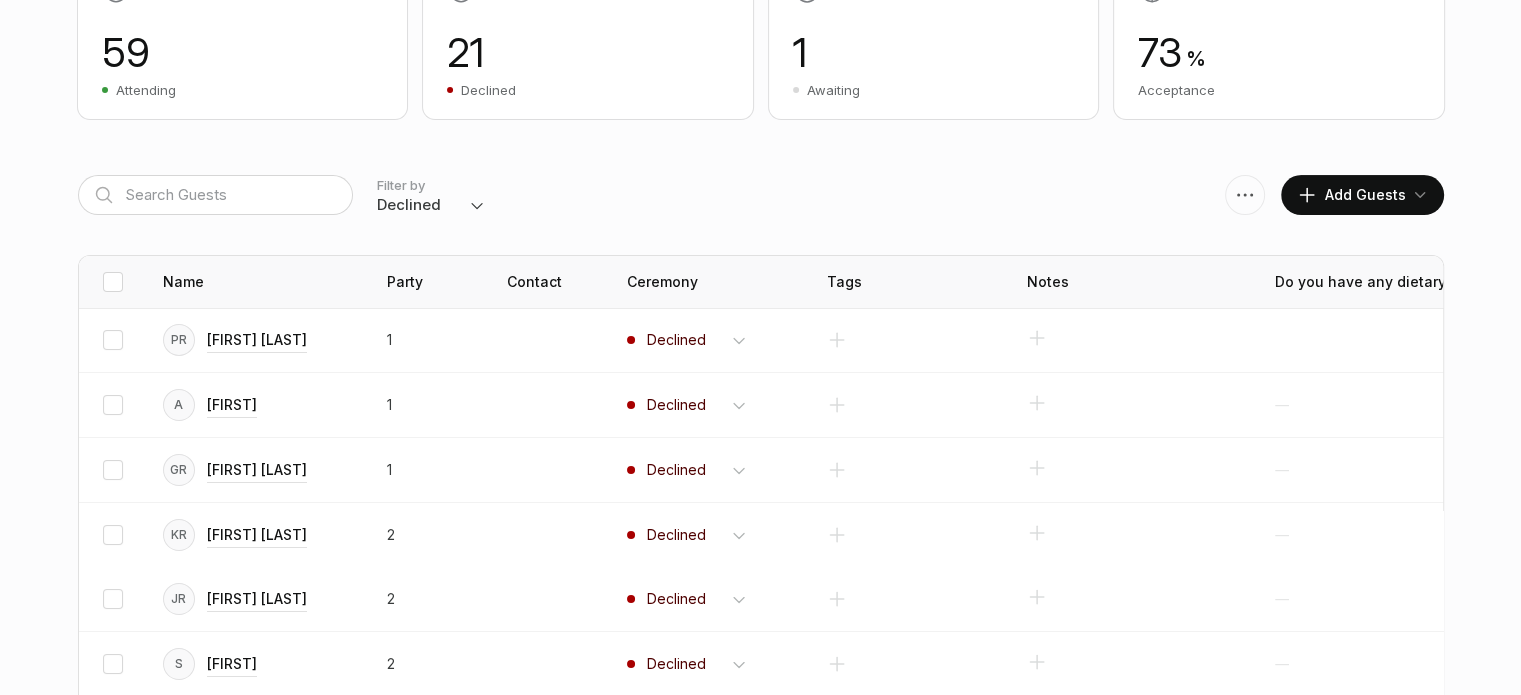 click on "Everyone
Attending
Declined
Awaiting
Not Invited" at bounding box center (431, 205) 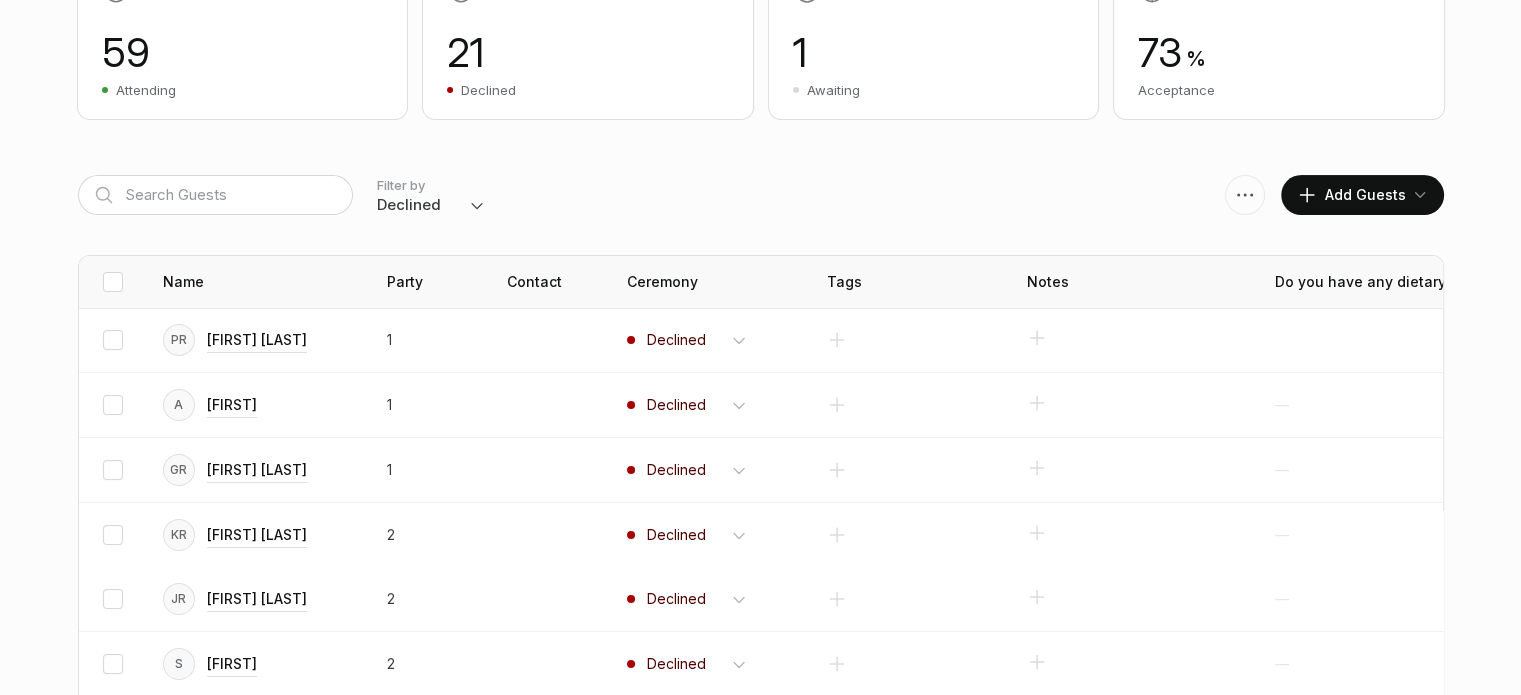 select on "invited" 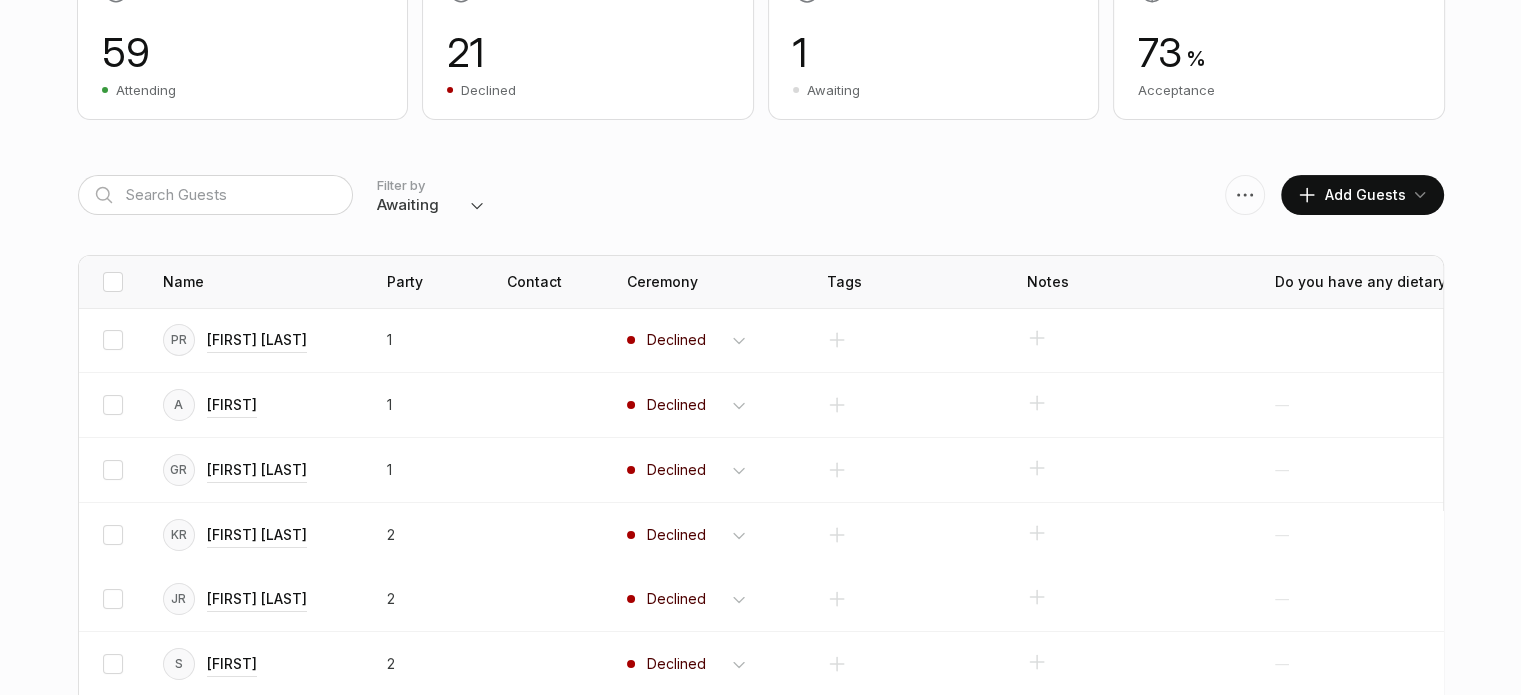 click on "Everyone
Attending
Declined
Awaiting
Not Invited" at bounding box center [431, 205] 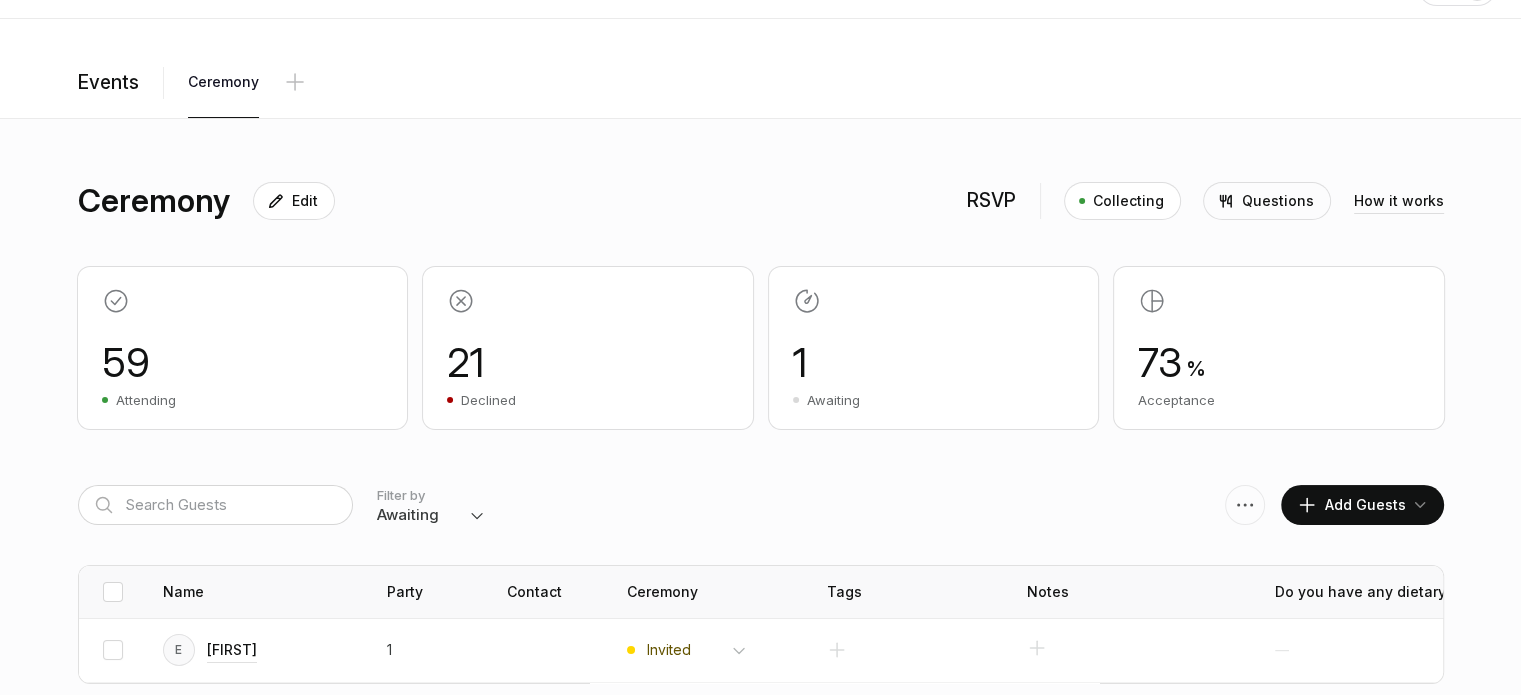 scroll, scrollTop: 73, scrollLeft: 0, axis: vertical 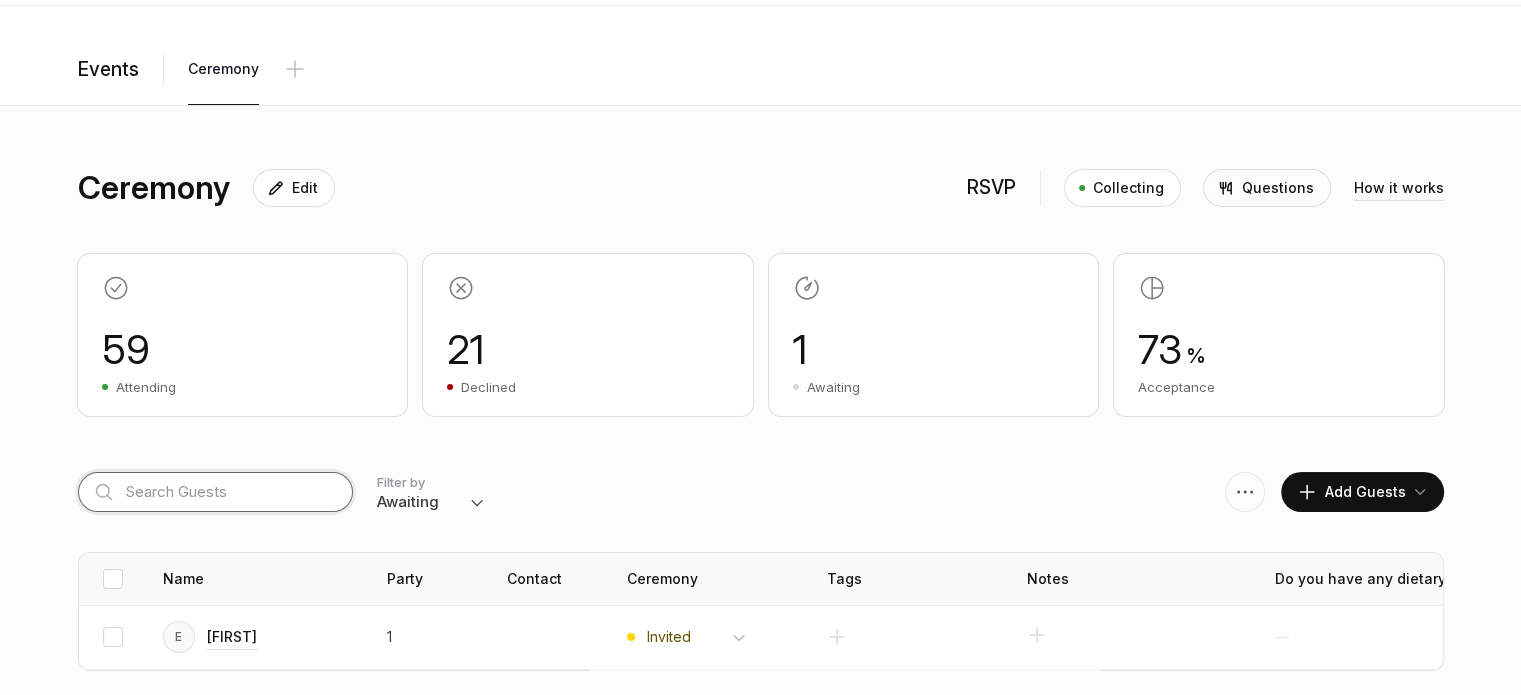 click at bounding box center (215, 492) 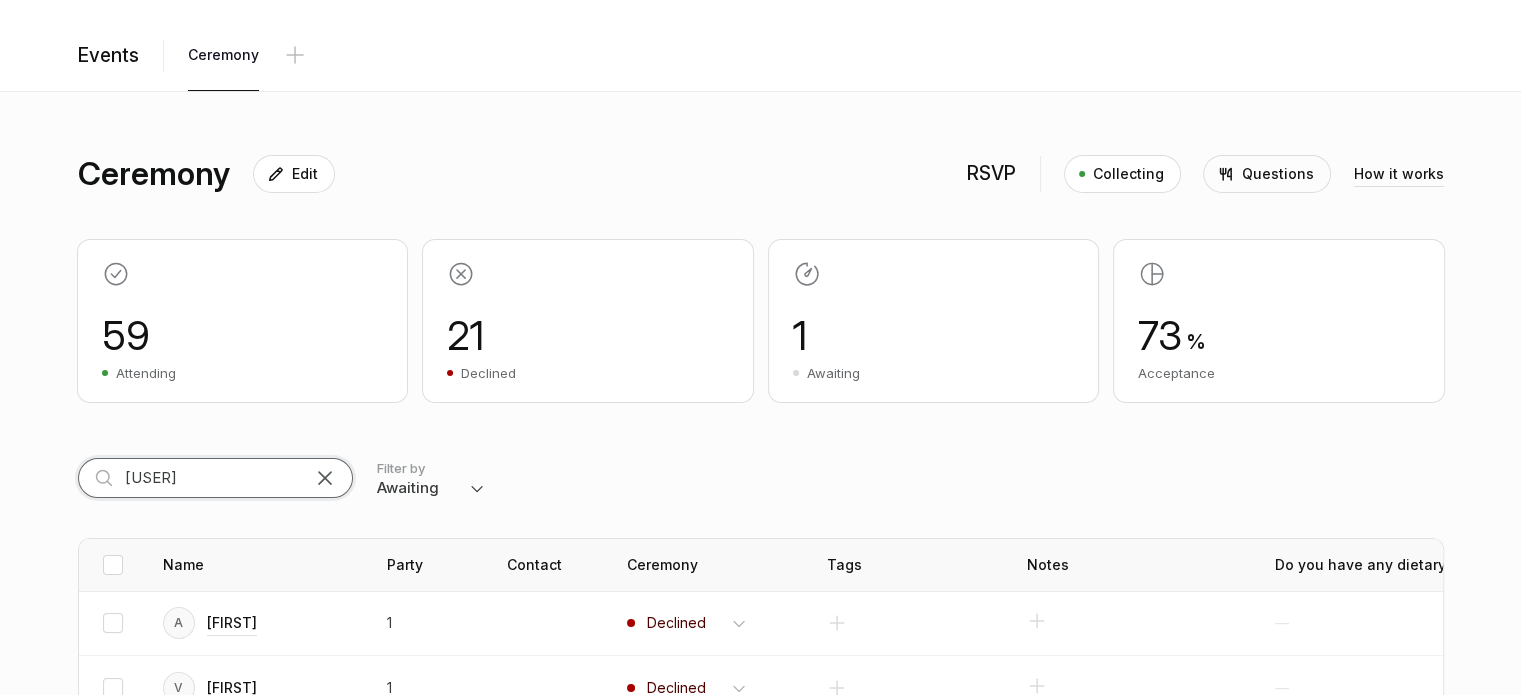 scroll, scrollTop: 138, scrollLeft: 0, axis: vertical 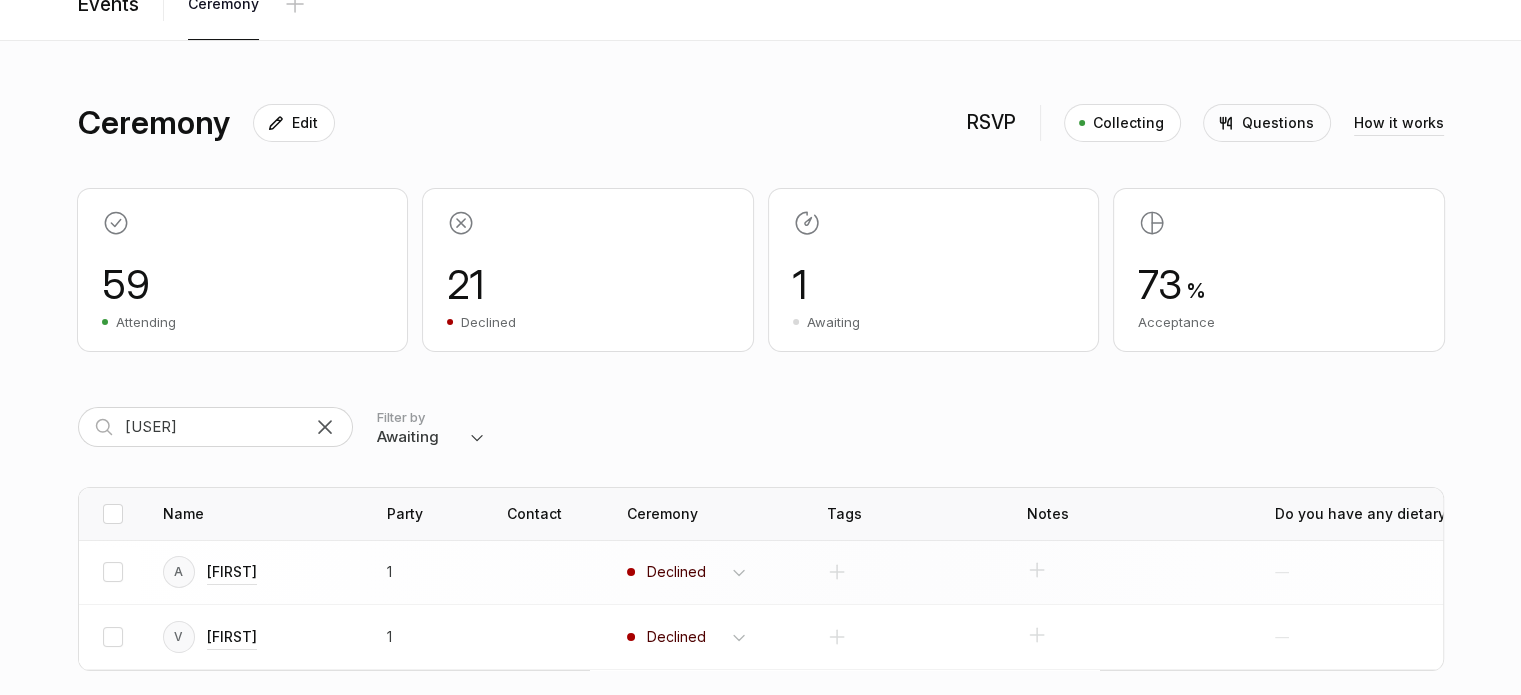 click on "Invited
Attending
Declined" at bounding box center (697, 572) 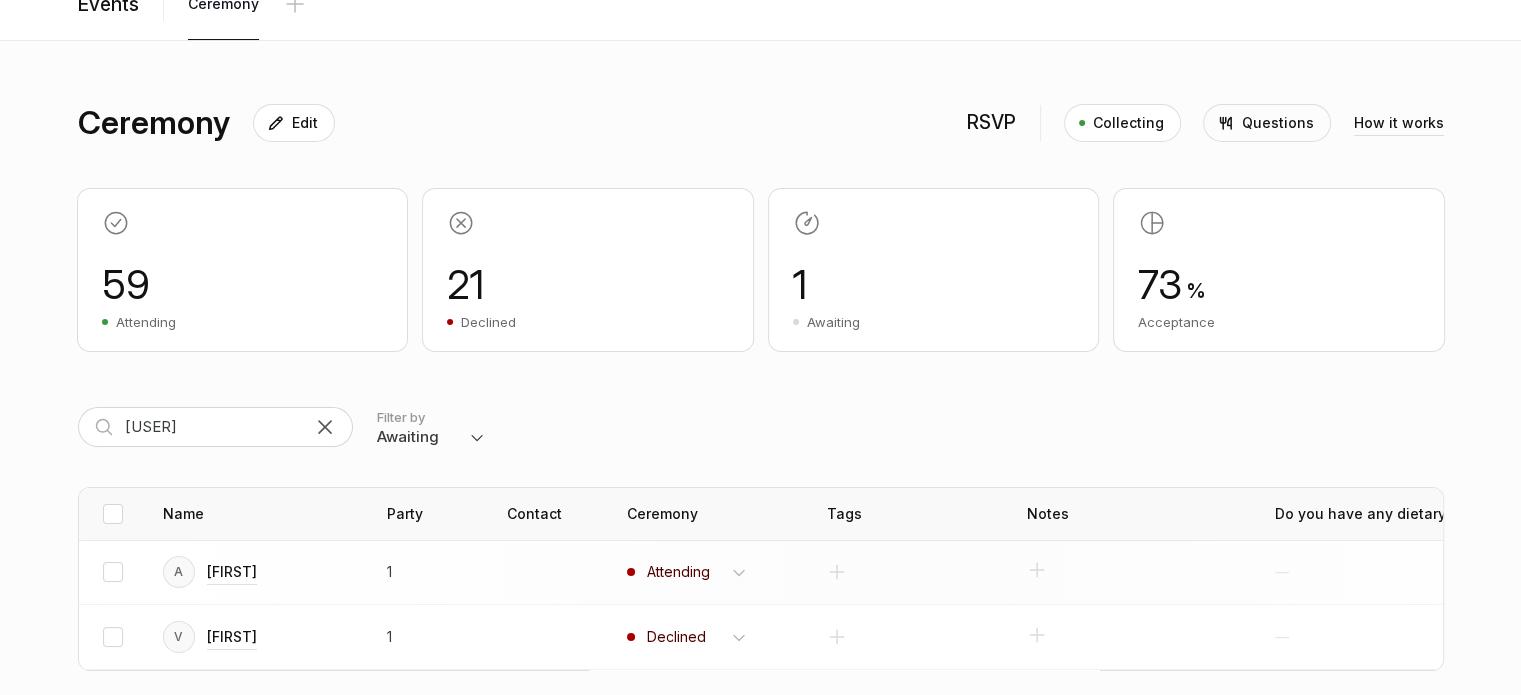 click on "Invited
Attending
Declined" at bounding box center [697, 572] 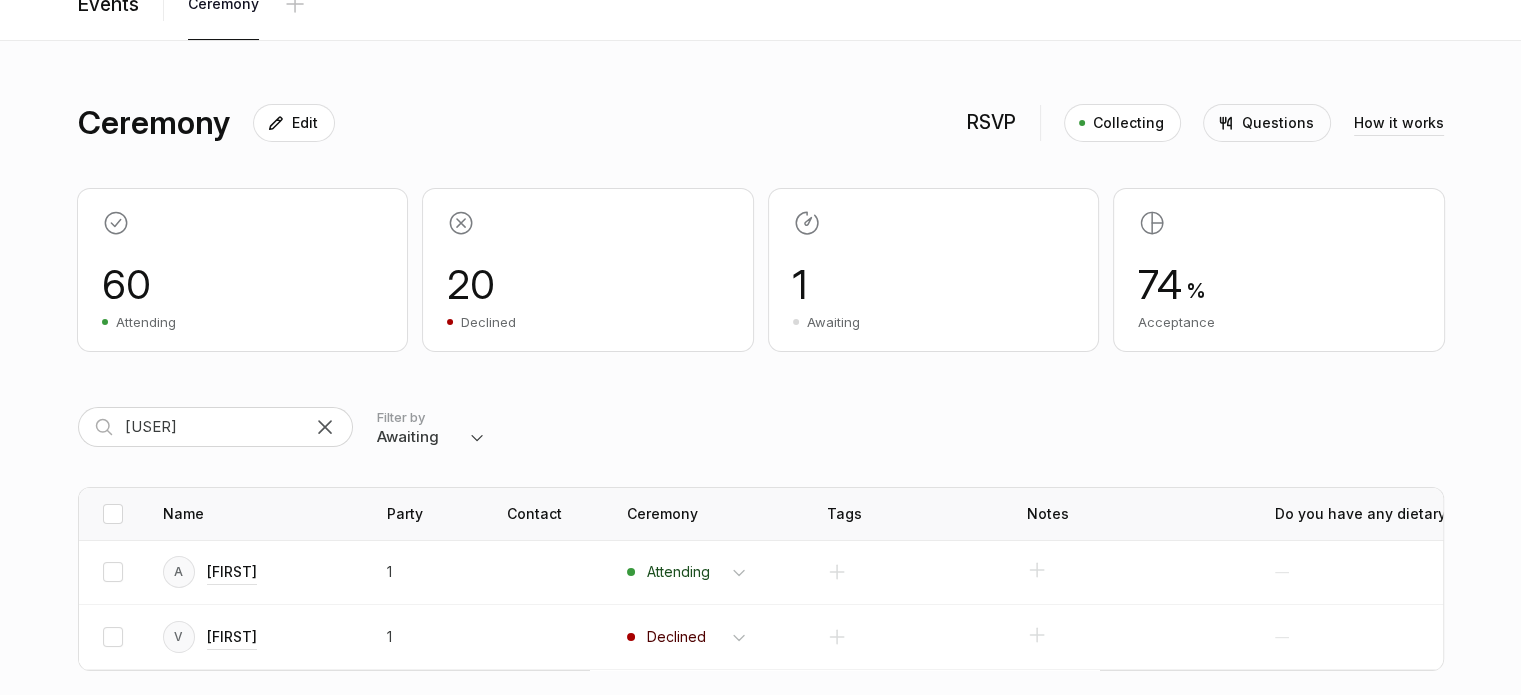 click at bounding box center (325, 427) 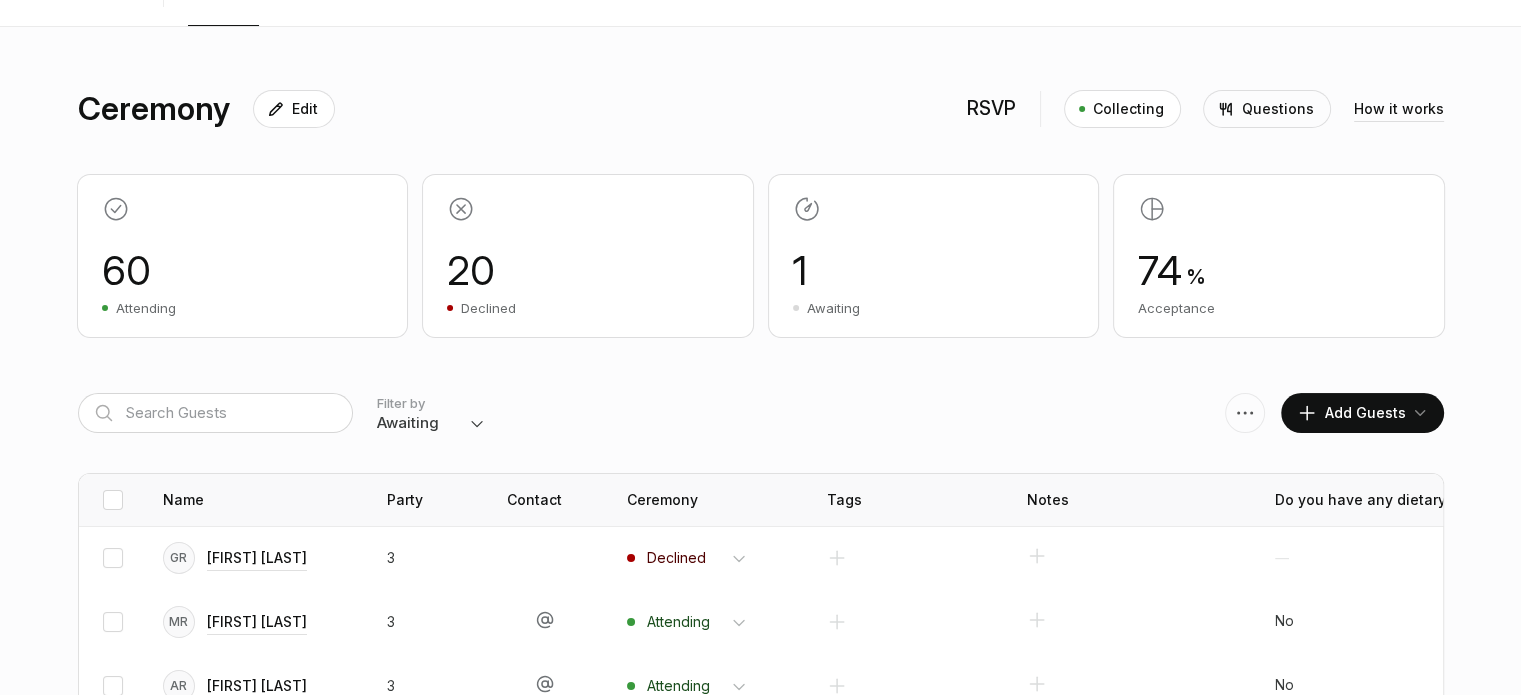 click on "Filter by
Everyone
Attending
Declined
Awaiting
Not Invited
Add Guests" at bounding box center (761, 413) 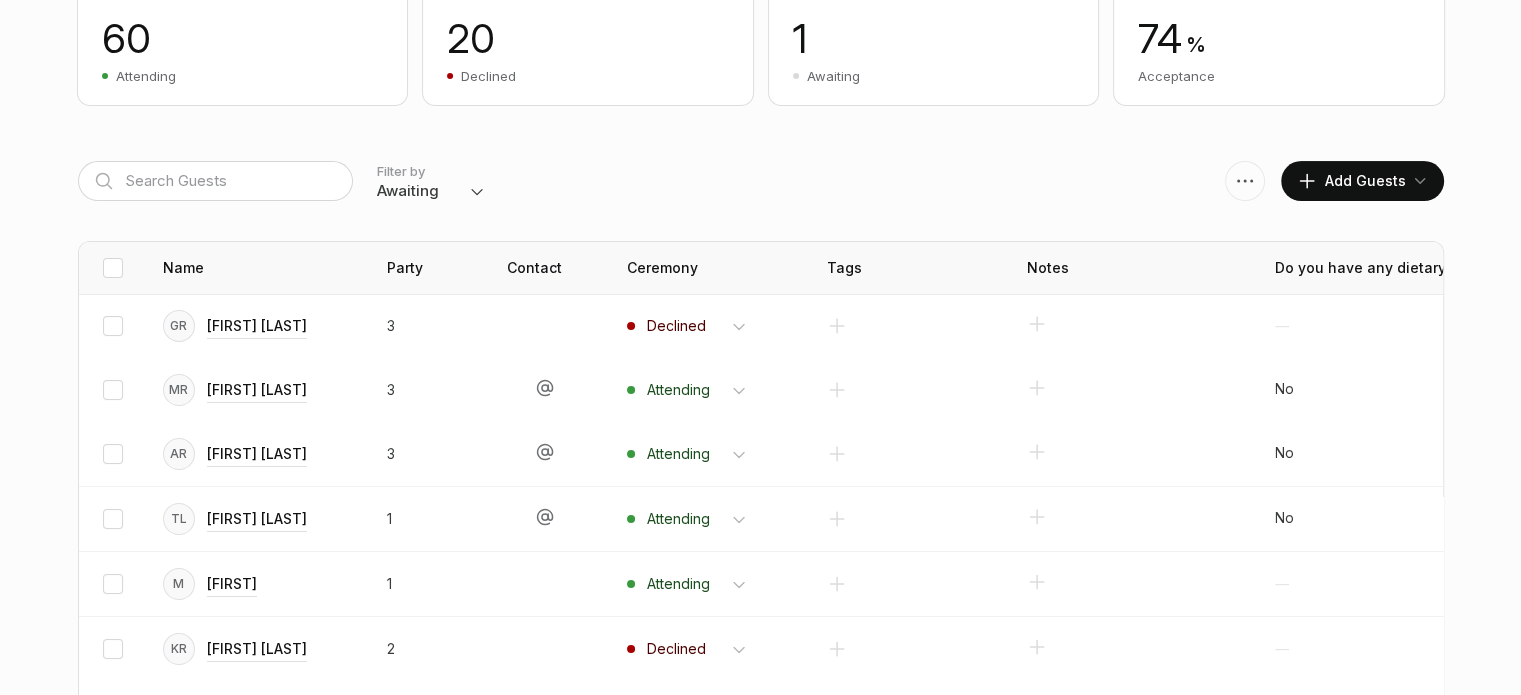 scroll, scrollTop: 520, scrollLeft: 0, axis: vertical 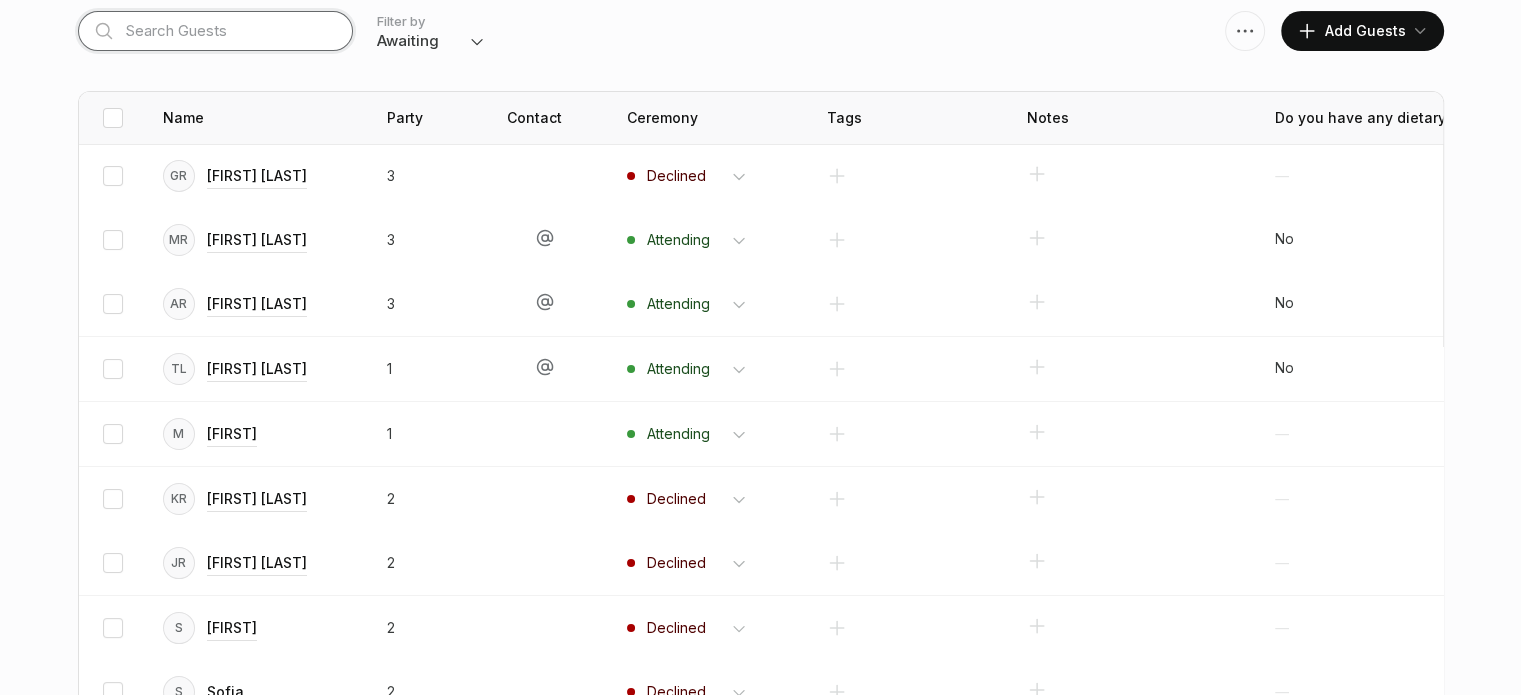 click at bounding box center [215, 31] 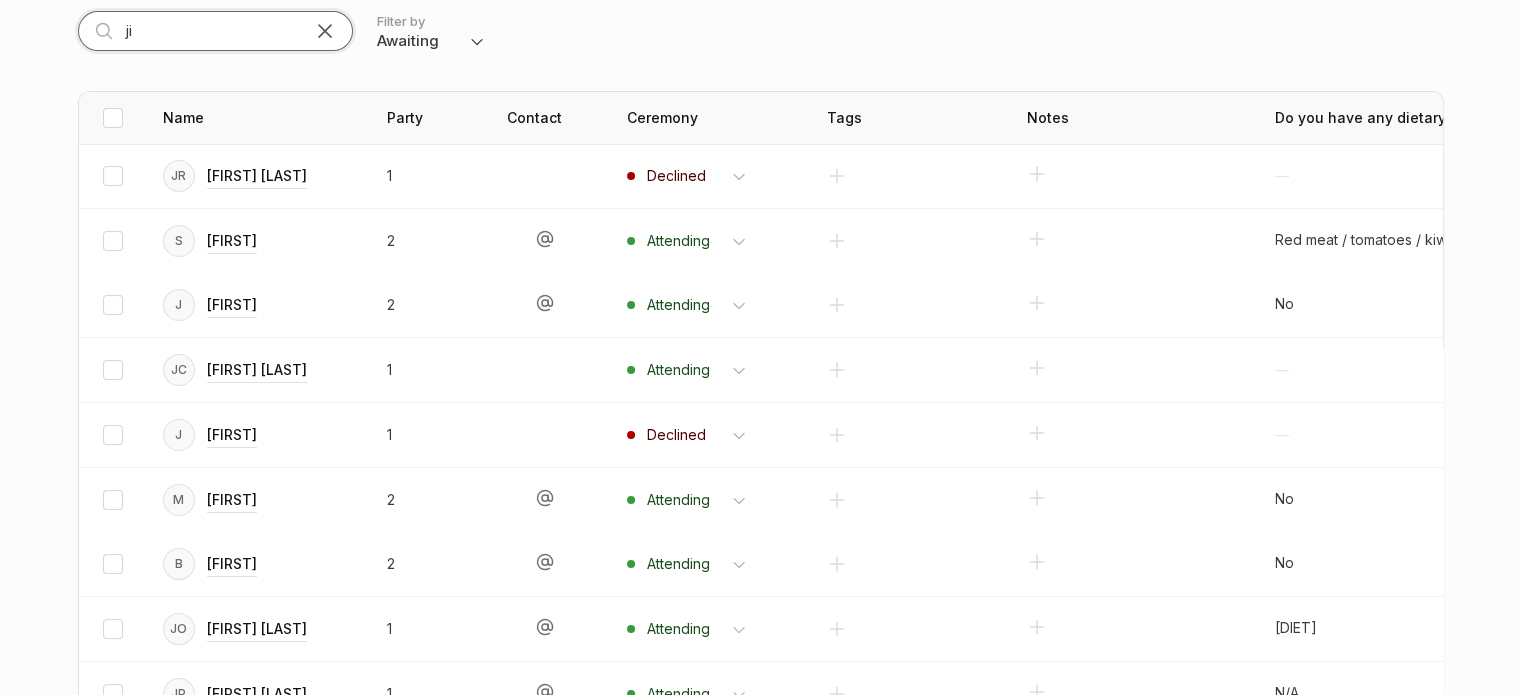 scroll, scrollTop: 73, scrollLeft: 0, axis: vertical 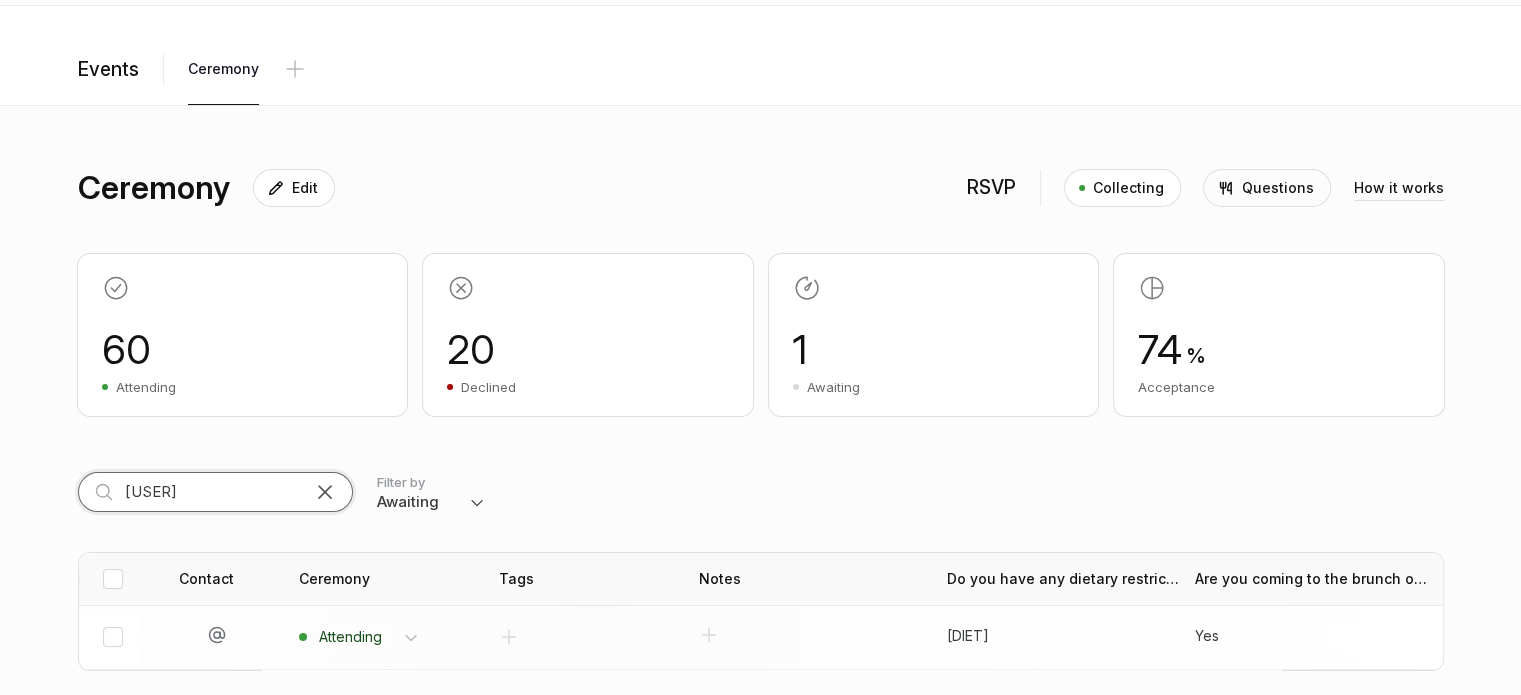 type on "[USER]" 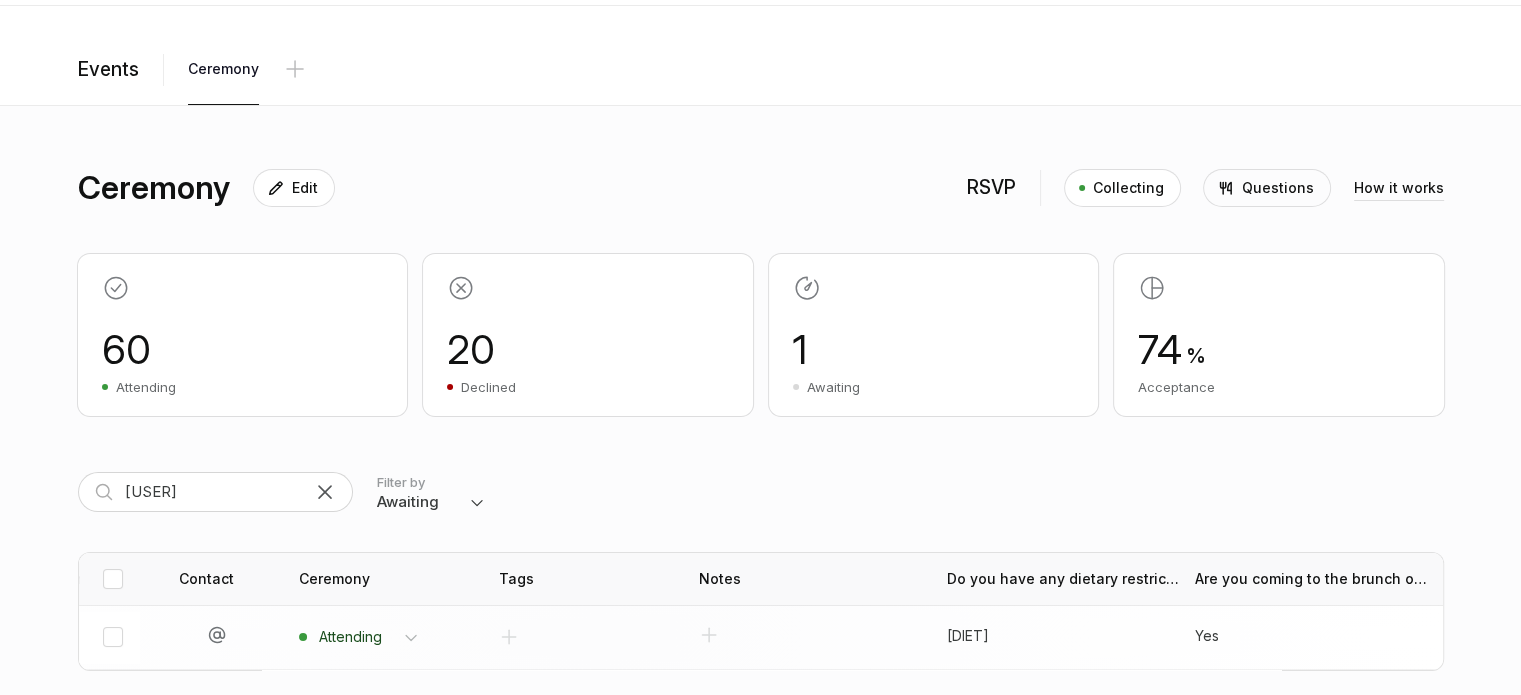 click on "[DIET]" at bounding box center (1063, 636) 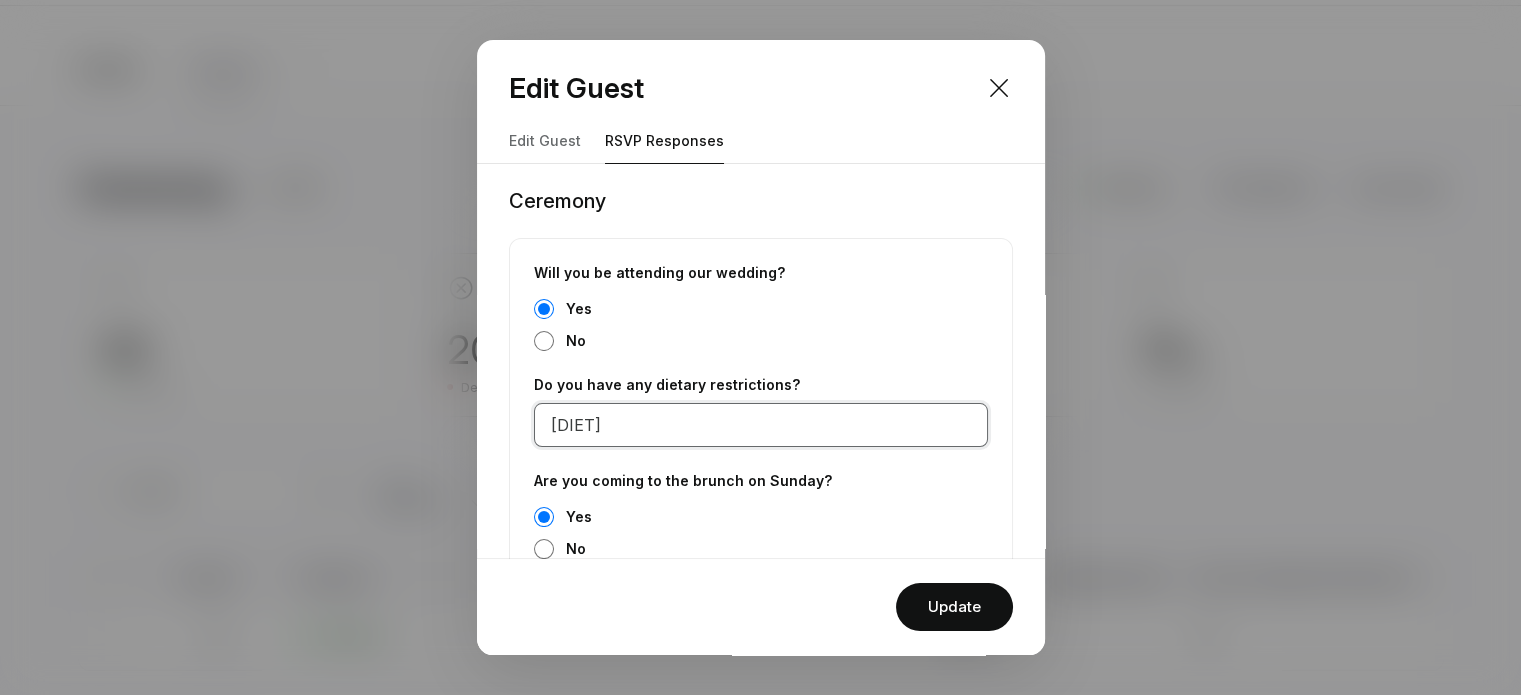 click on "[DIET]" at bounding box center (761, 425) 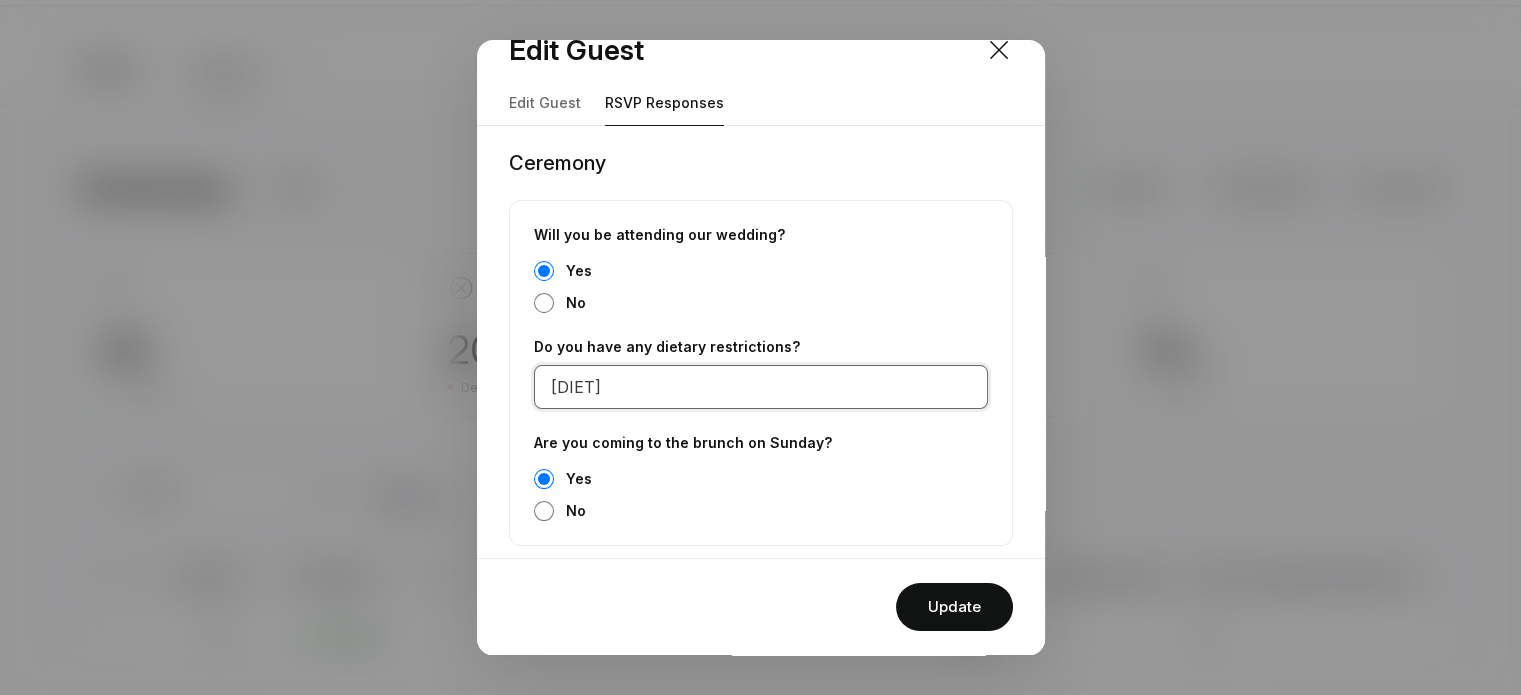 scroll, scrollTop: 56, scrollLeft: 0, axis: vertical 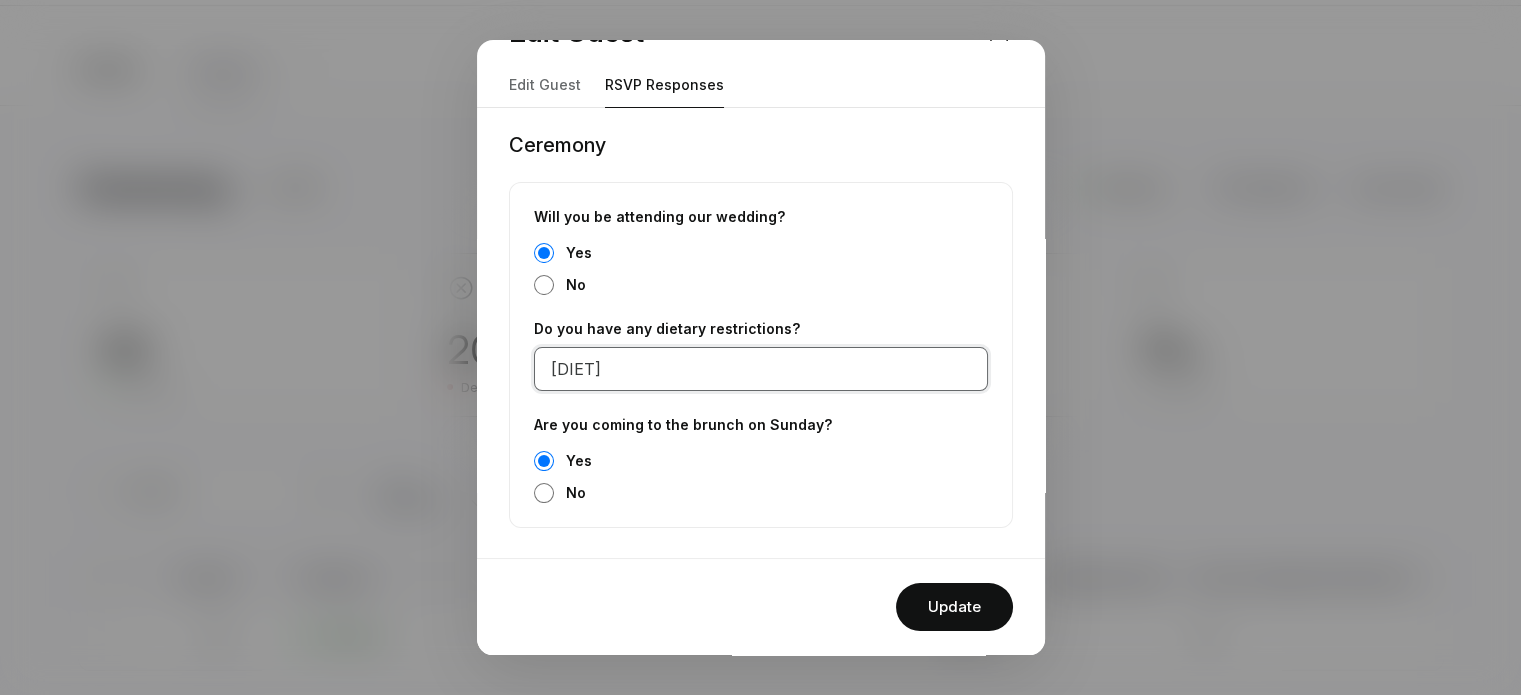 click on "[DIET]" at bounding box center (761, 369) 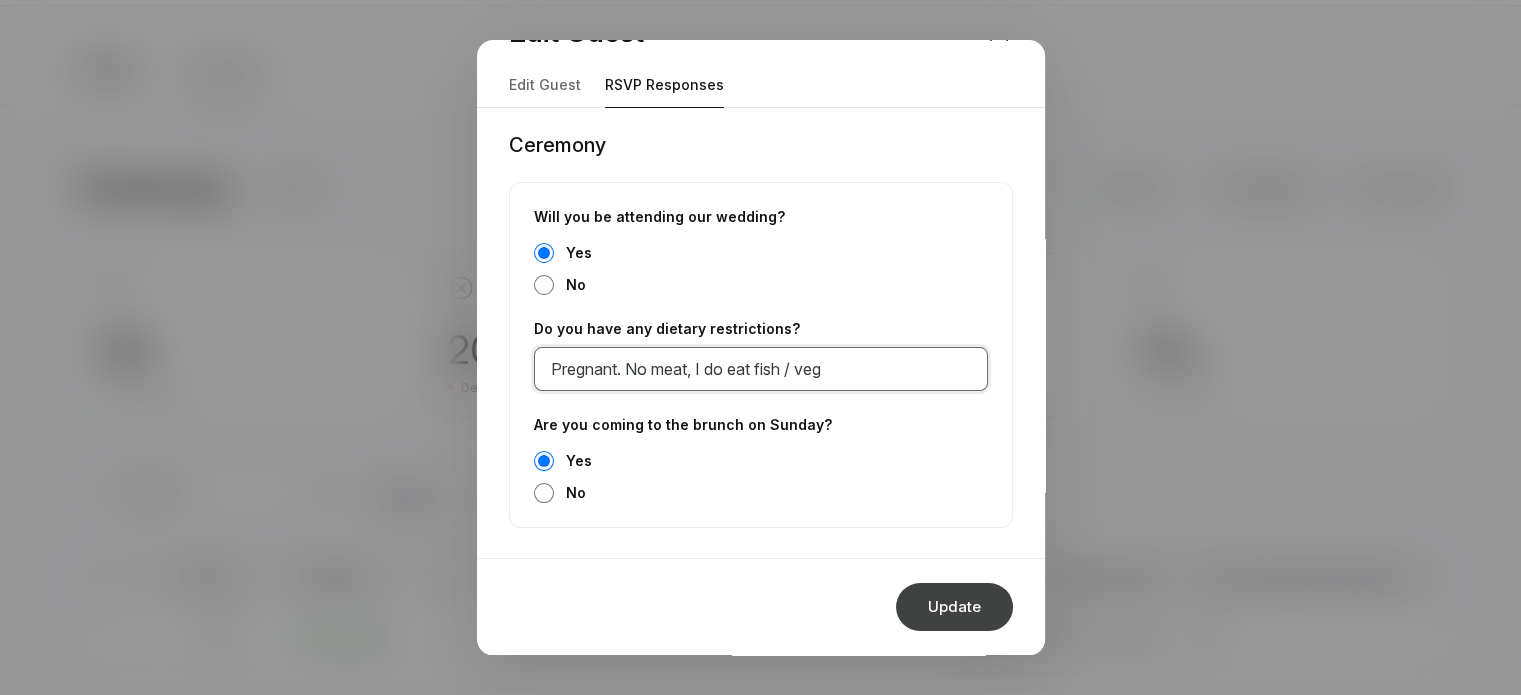type on "Pregnant. No meat, I do eat fish / veg" 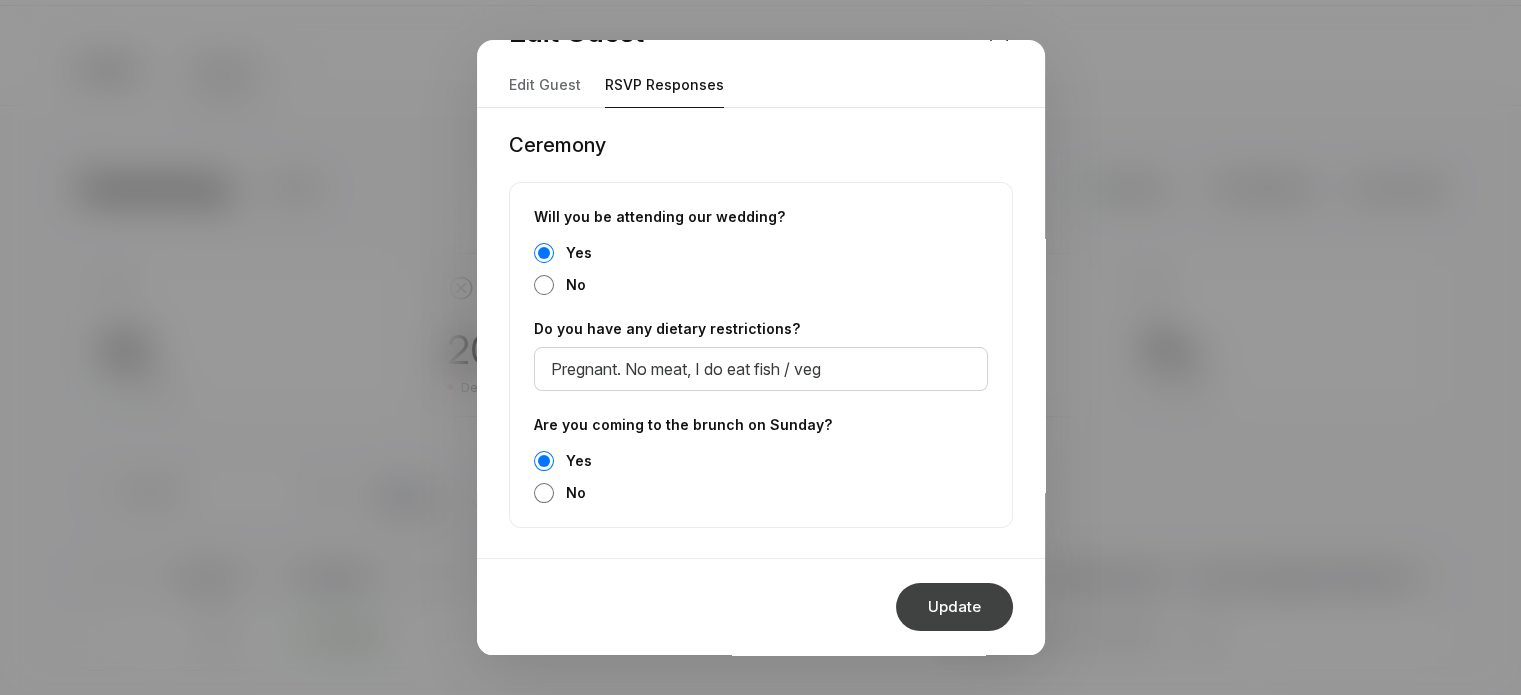 click on "Update" at bounding box center (954, 607) 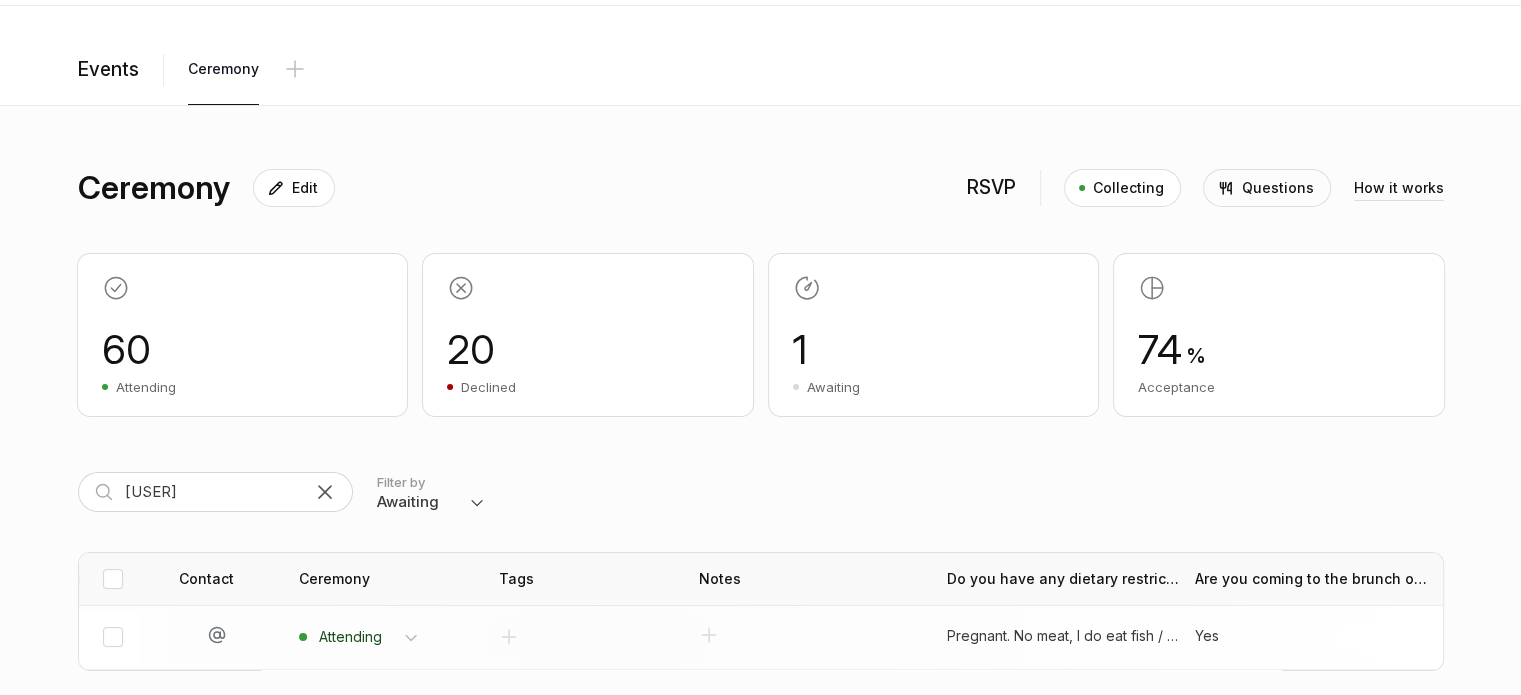 scroll, scrollTop: 0, scrollLeft: 0, axis: both 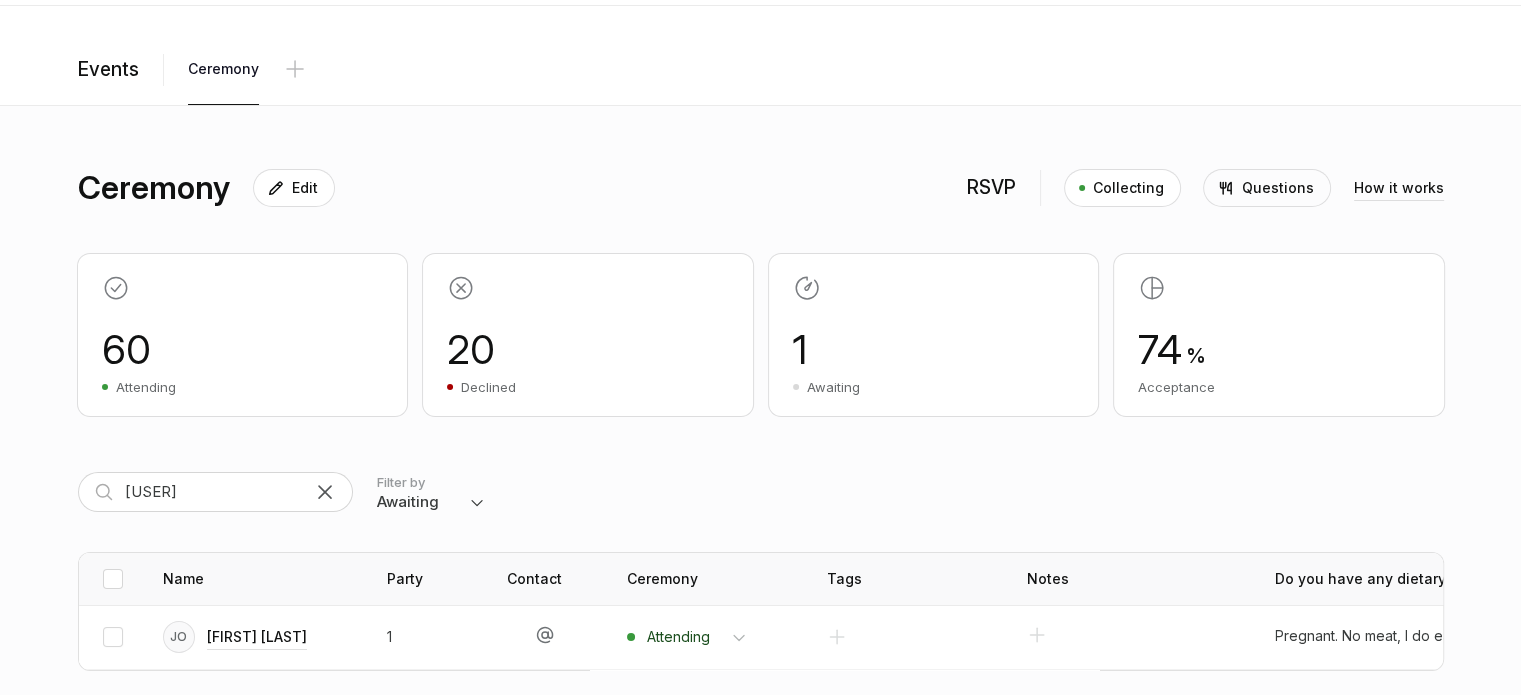 click at bounding box center [325, 492] 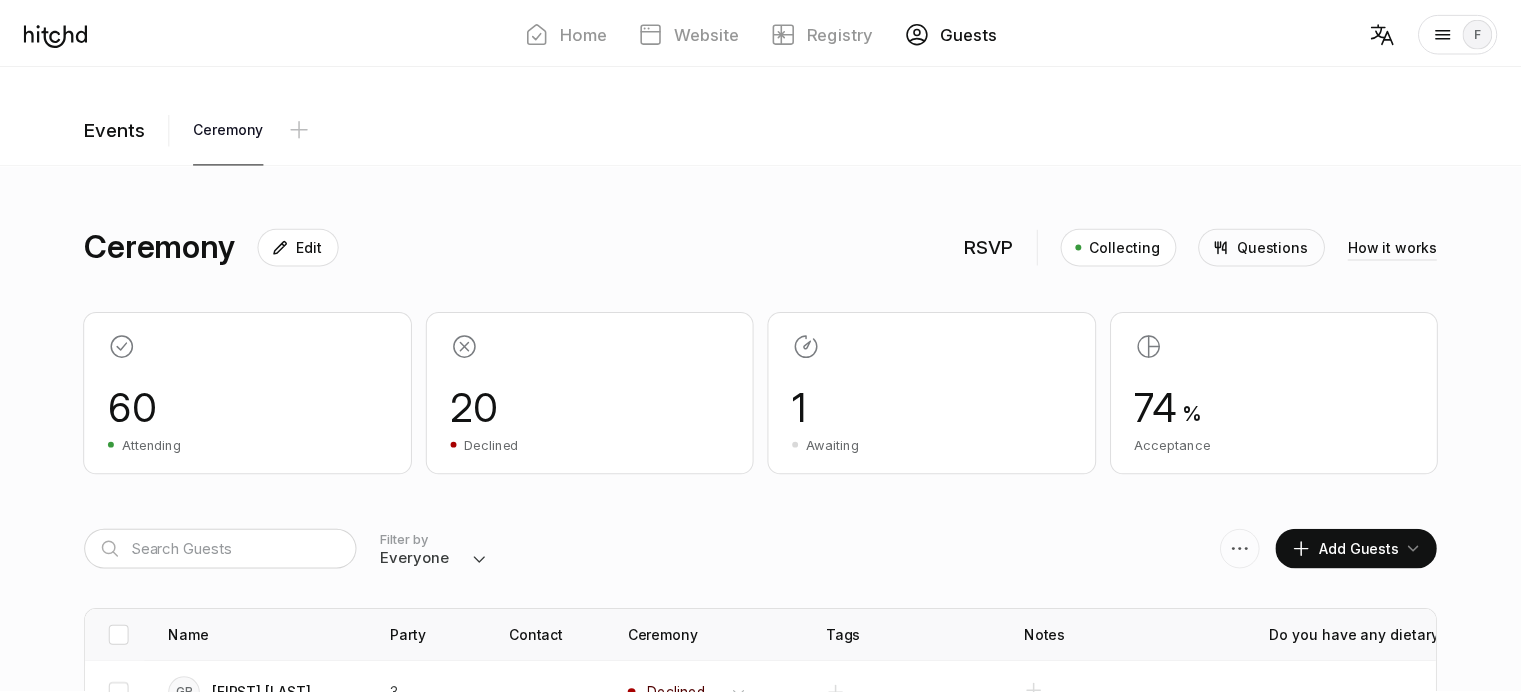 scroll, scrollTop: 0, scrollLeft: 0, axis: both 